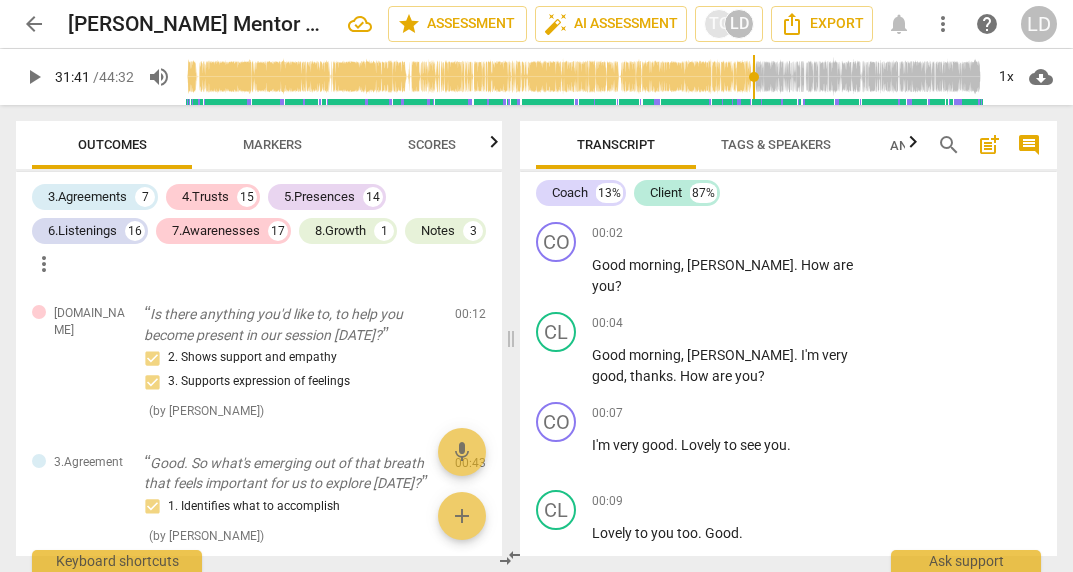 scroll, scrollTop: 0, scrollLeft: 0, axis: both 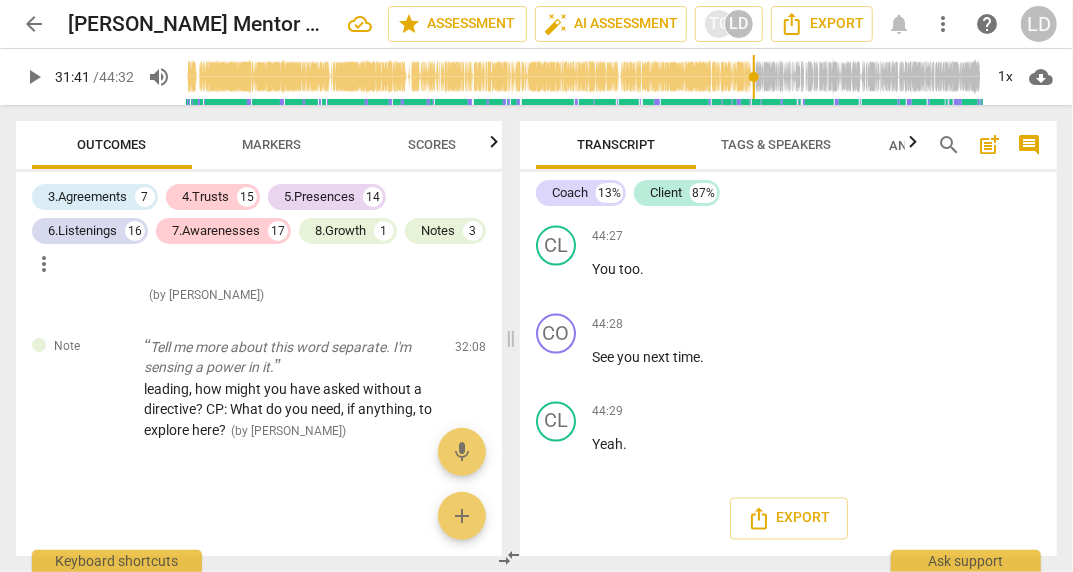 click on "+" at bounding box center (735, -3759) 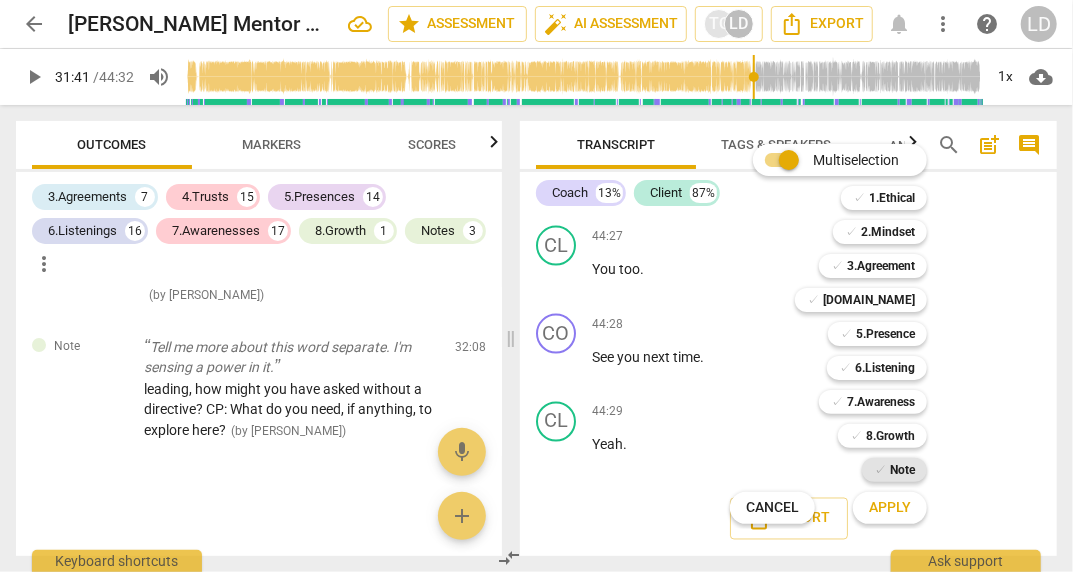 click on "Note" at bounding box center (902, 470) 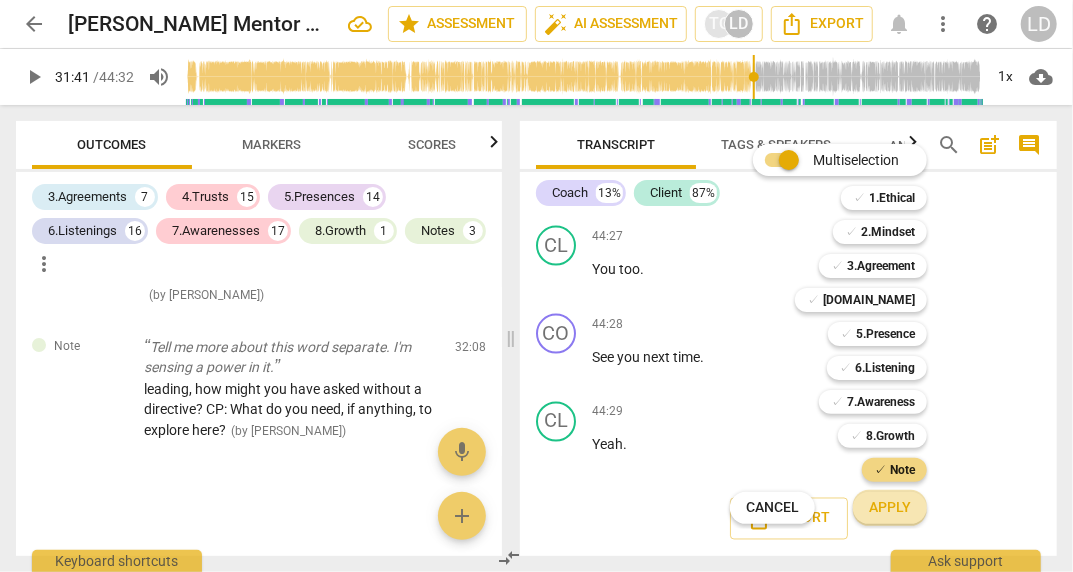 click on "Apply" at bounding box center (890, 508) 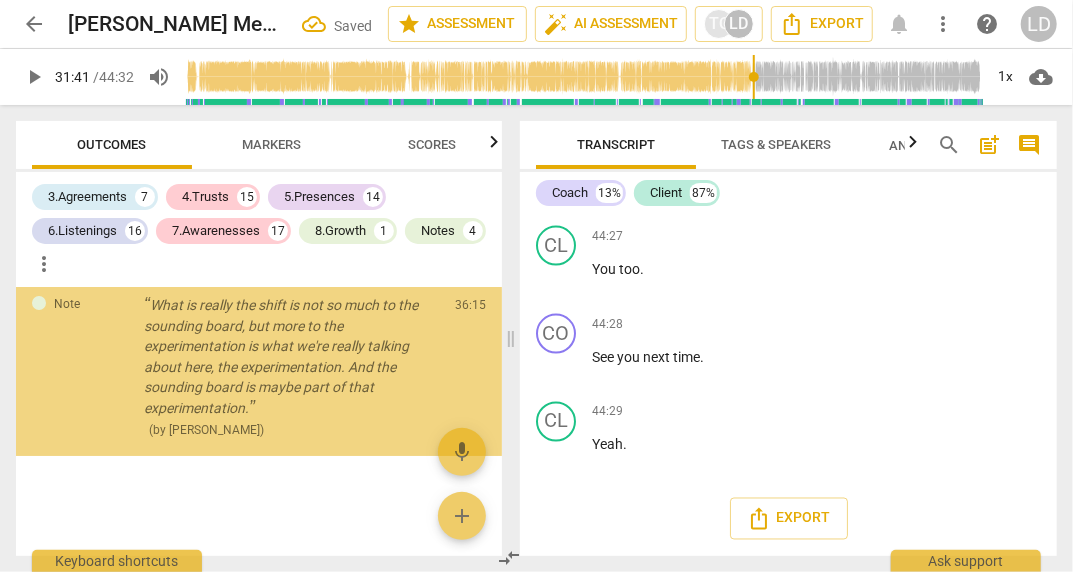 scroll, scrollTop: 16411, scrollLeft: 0, axis: vertical 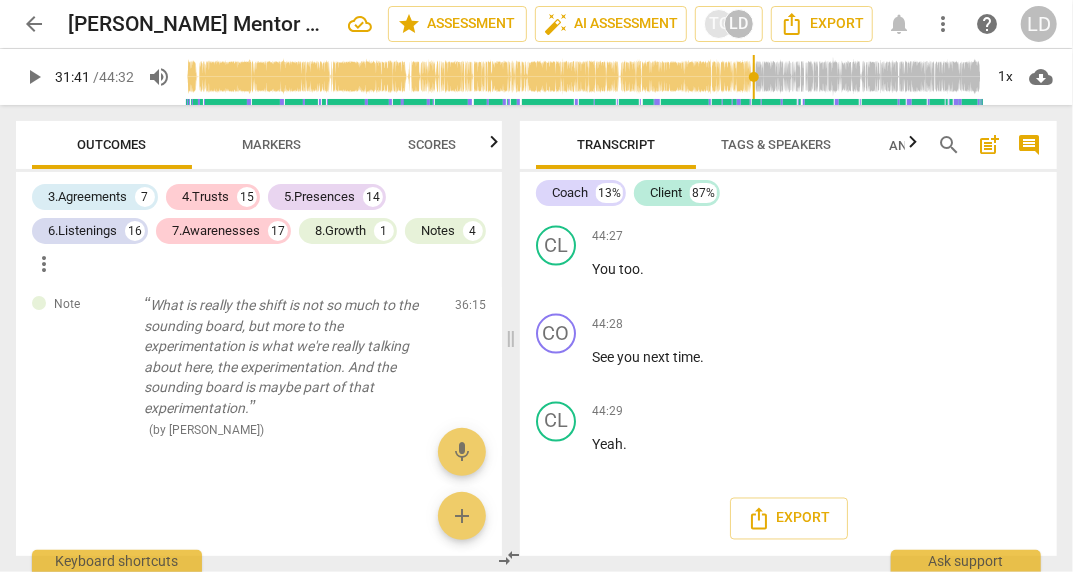 type on "C" 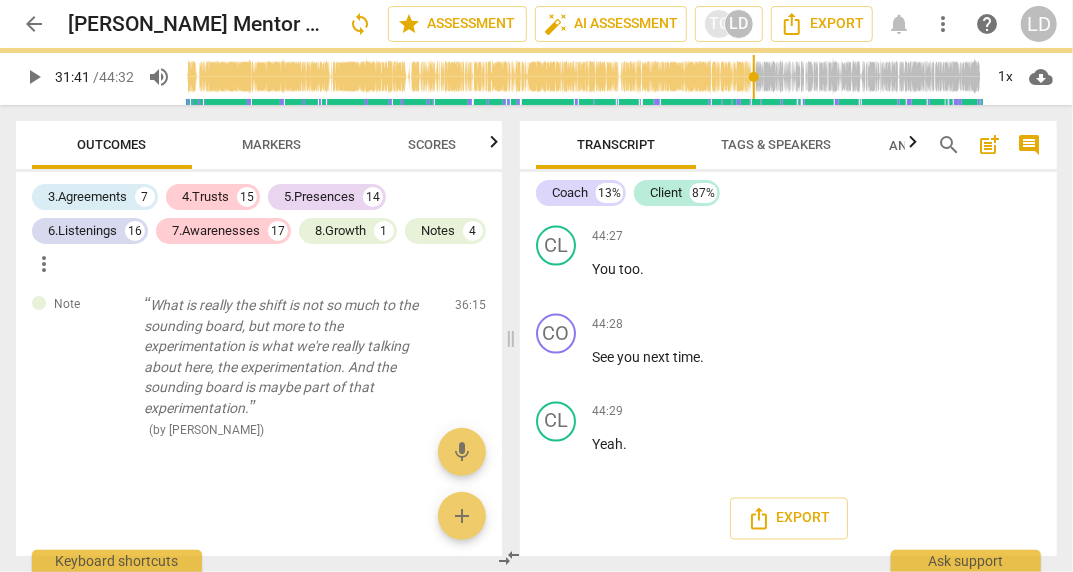 scroll, scrollTop: 0, scrollLeft: 0, axis: both 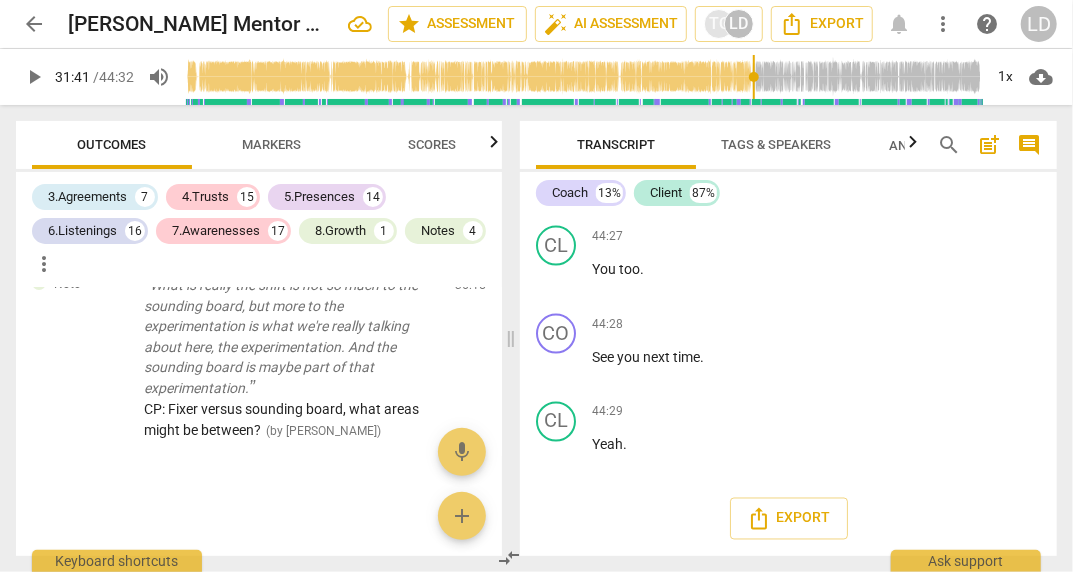 click on "+" at bounding box center (735, -3169) 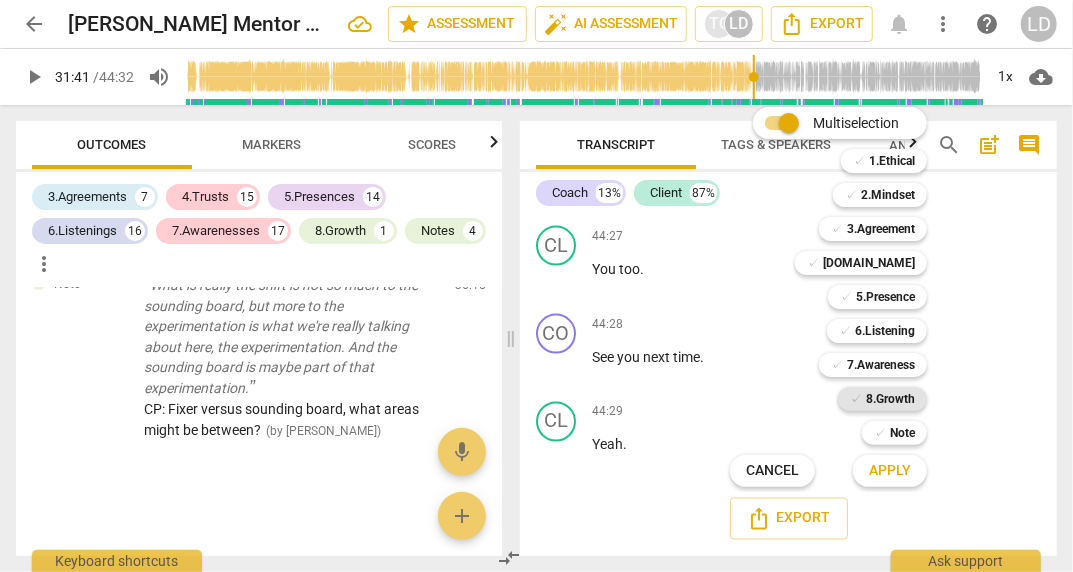 click on "✓" at bounding box center (856, 399) 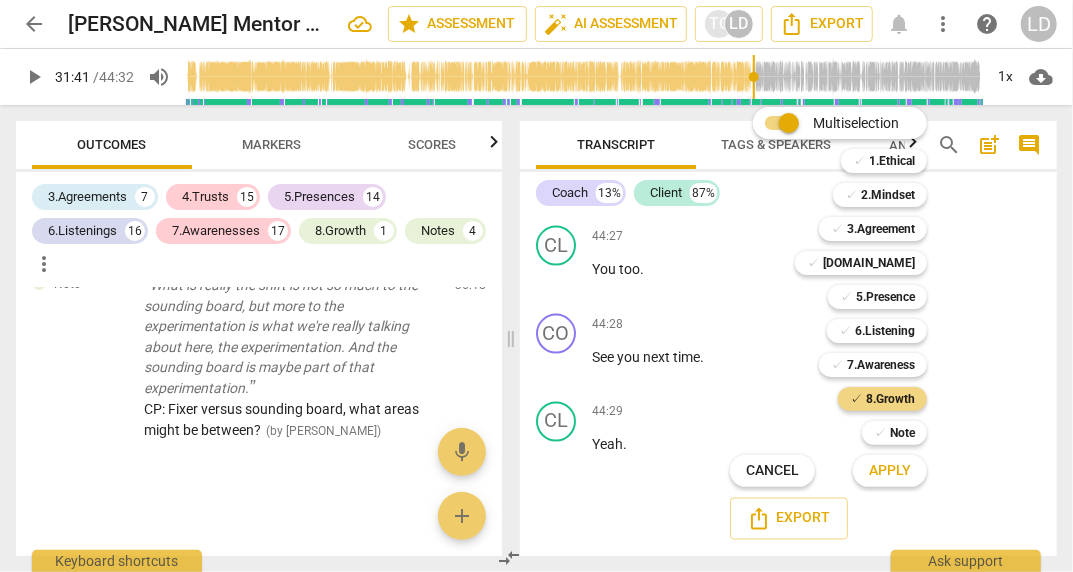 click on "Apply" at bounding box center [890, 471] 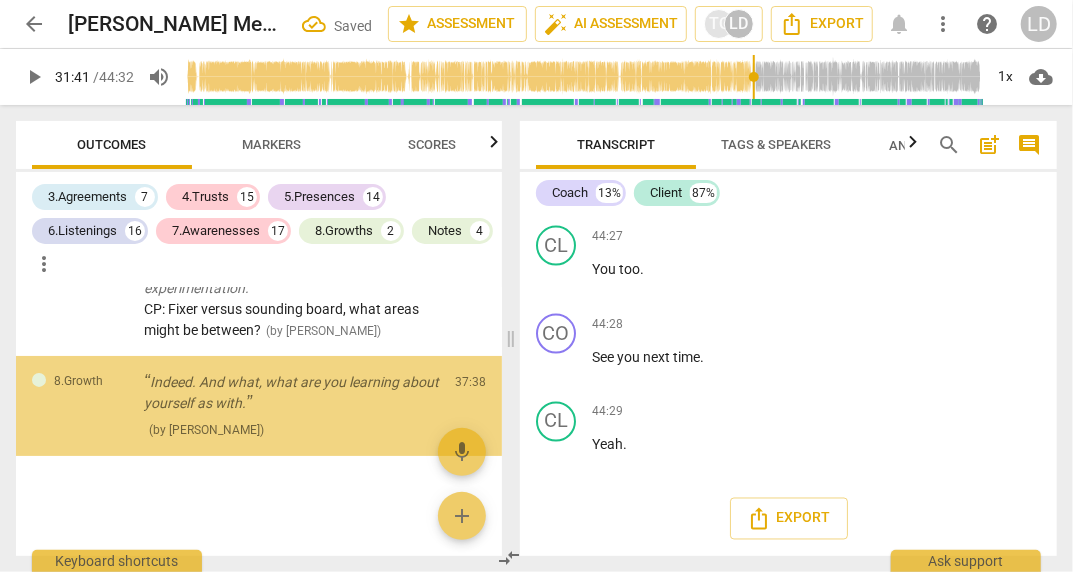 scroll, scrollTop: 25045, scrollLeft: 0, axis: vertical 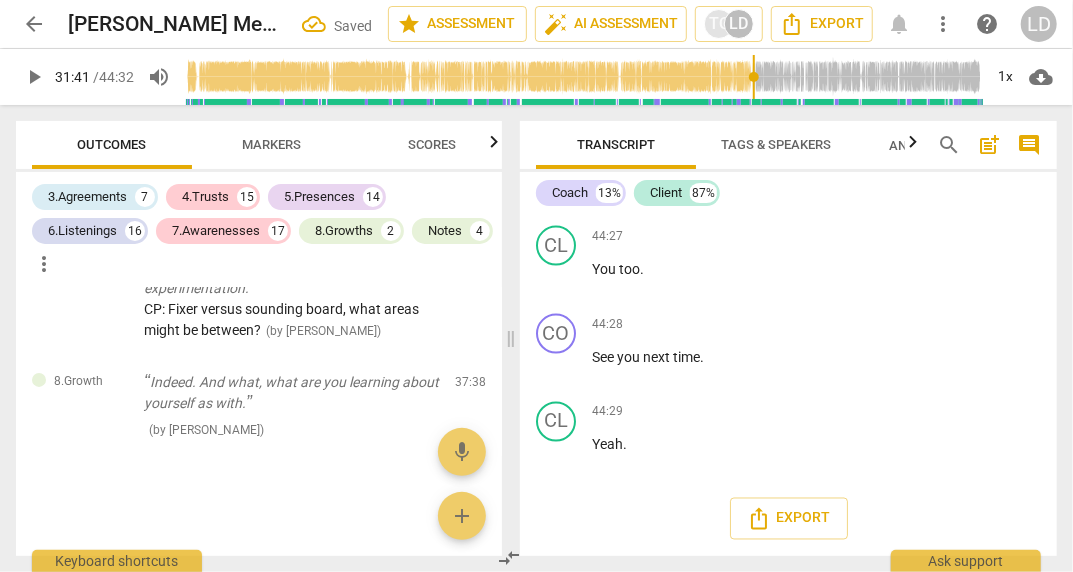 click on "2. Invites to state learning about themself" at bounding box center (884, -3034) 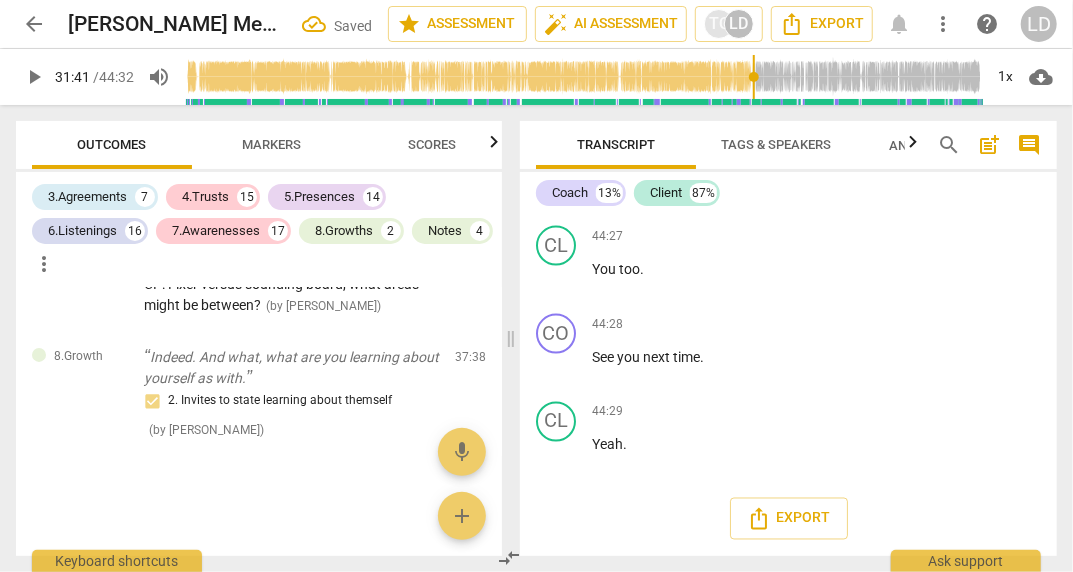 scroll, scrollTop: 24387, scrollLeft: 0, axis: vertical 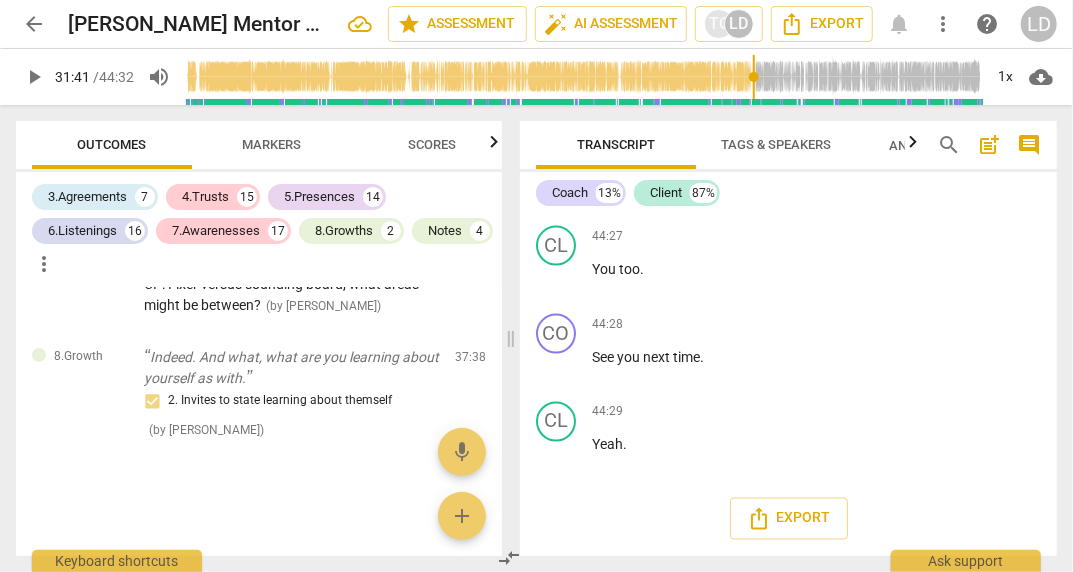 click on "." at bounding box center [732, -3116] 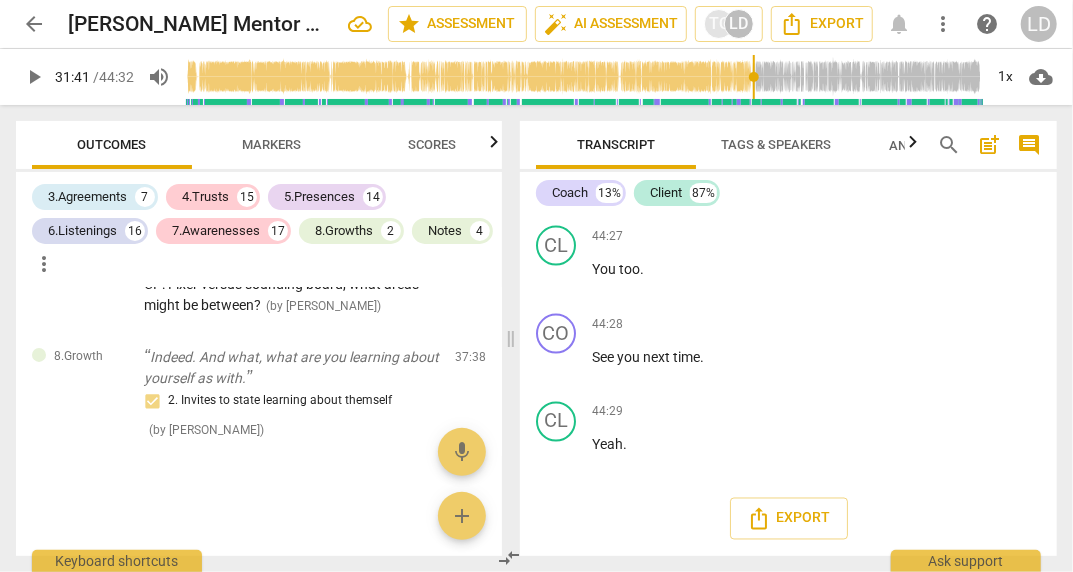 type 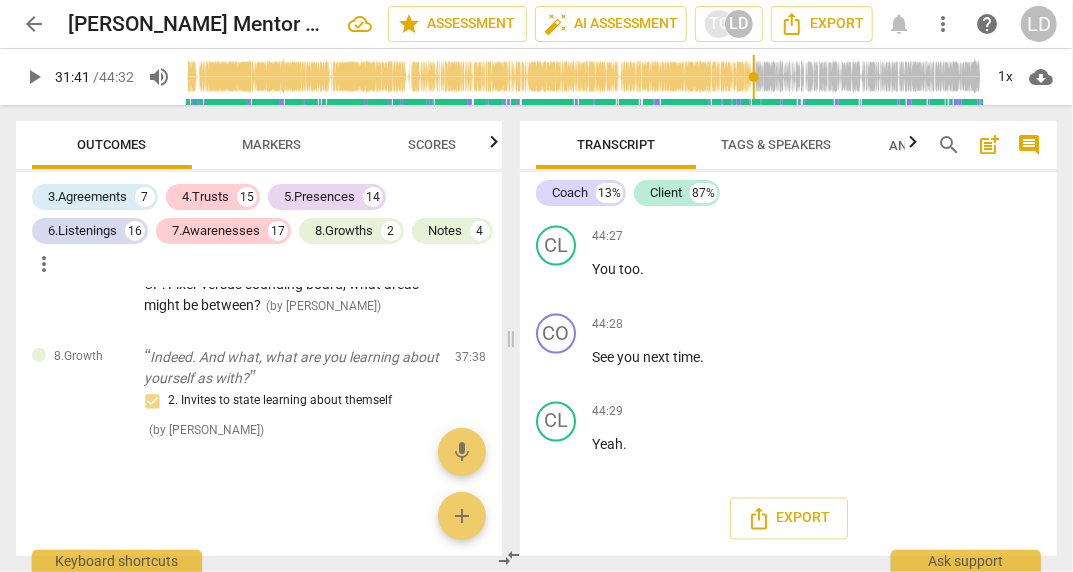 scroll, scrollTop: 25721, scrollLeft: 0, axis: vertical 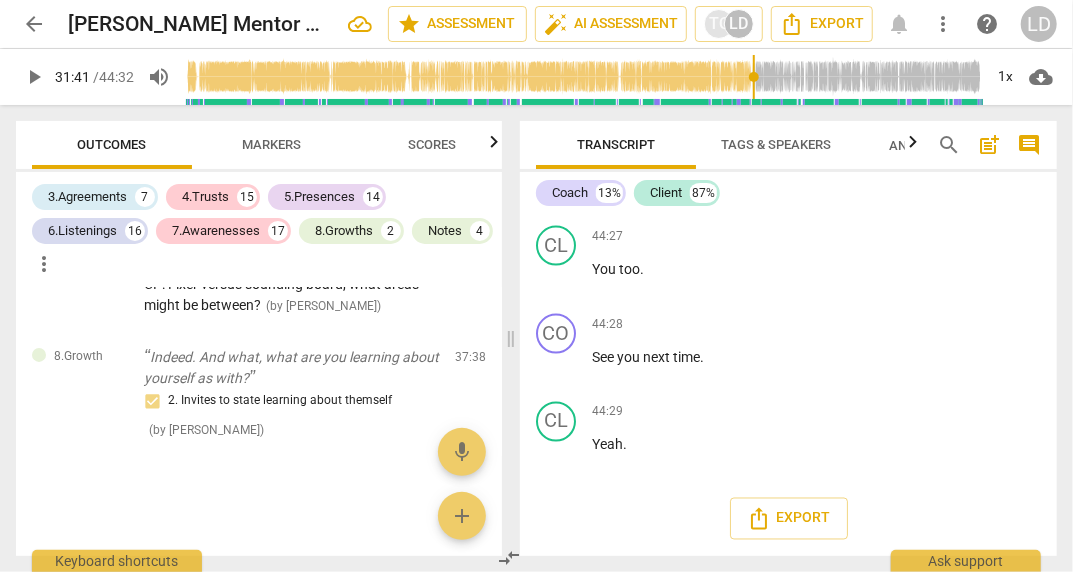 click on "+" at bounding box center (735, -2394) 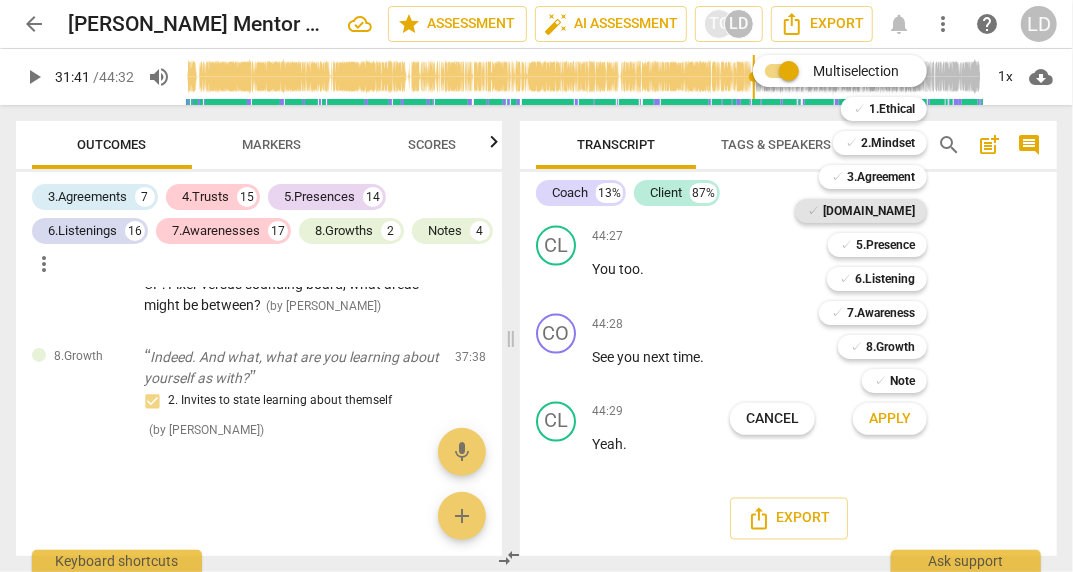 click on "[DOMAIN_NAME]" at bounding box center [869, 211] 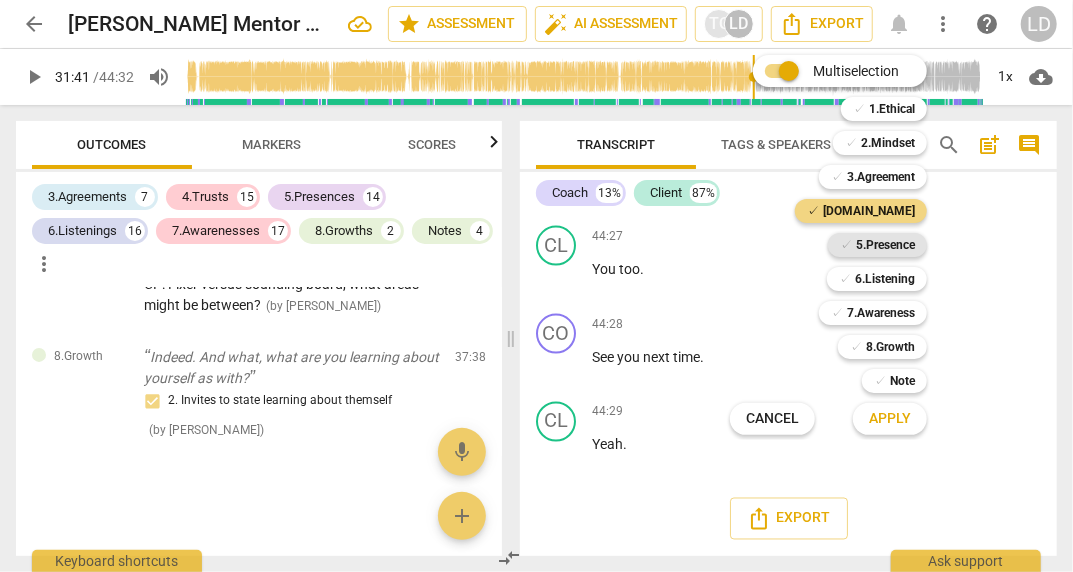 click on "5.Presence" at bounding box center (885, 245) 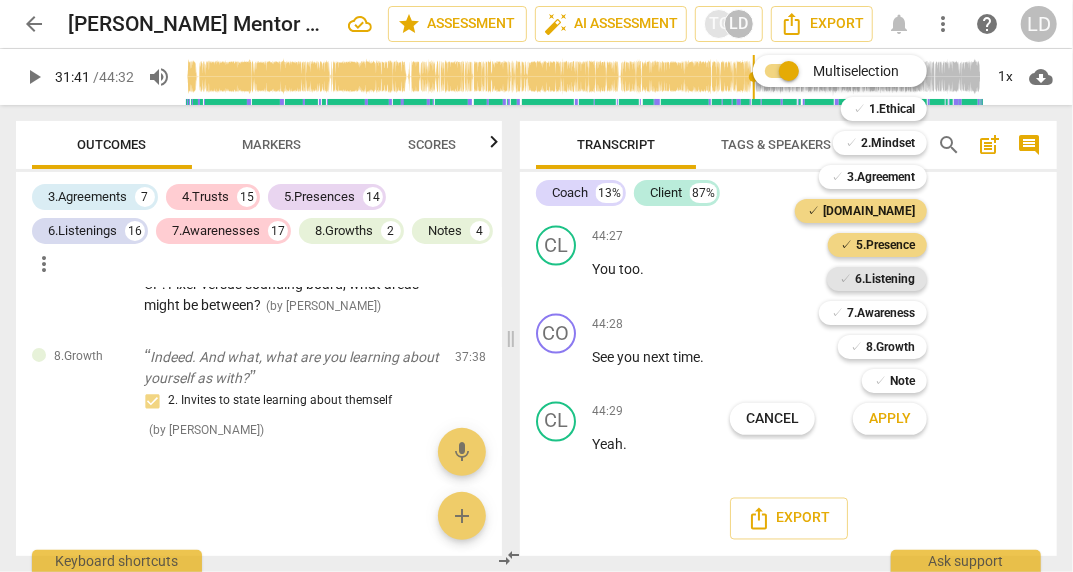 click on "6.Listening" at bounding box center [885, 279] 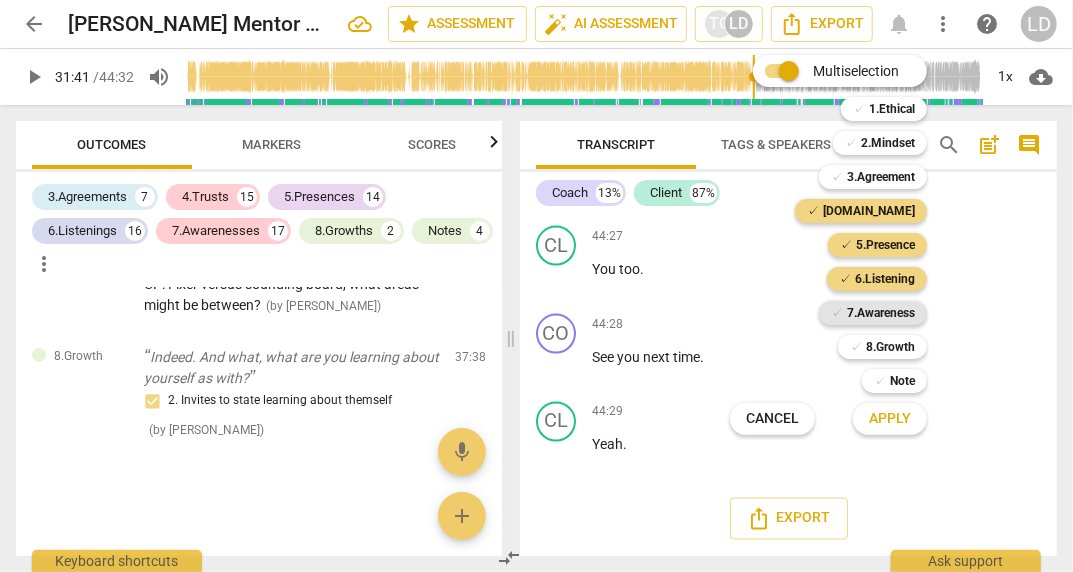click on "7.Awareness" at bounding box center (881, 313) 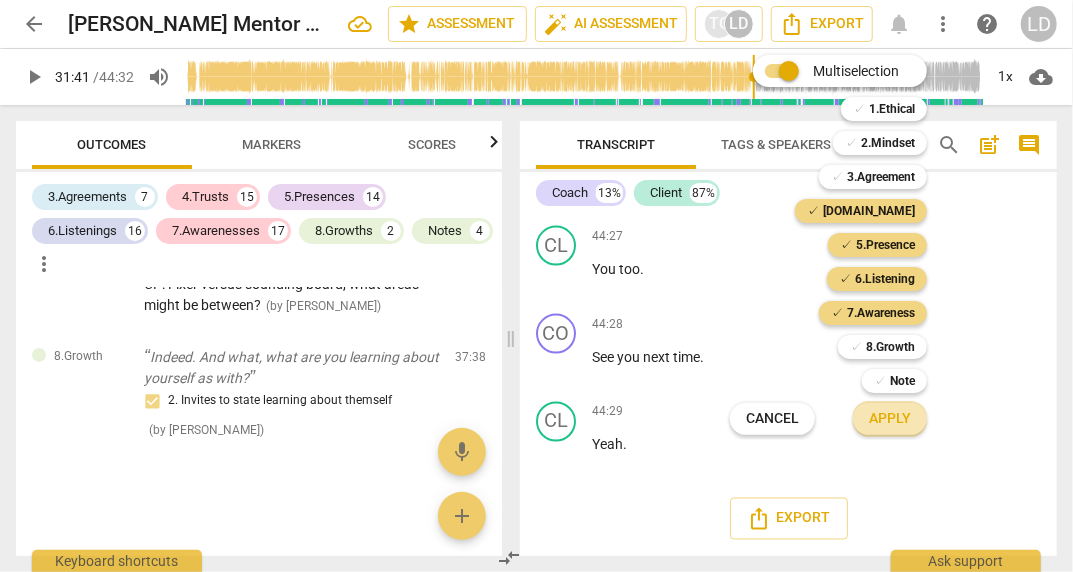 click on "Apply" at bounding box center (890, 419) 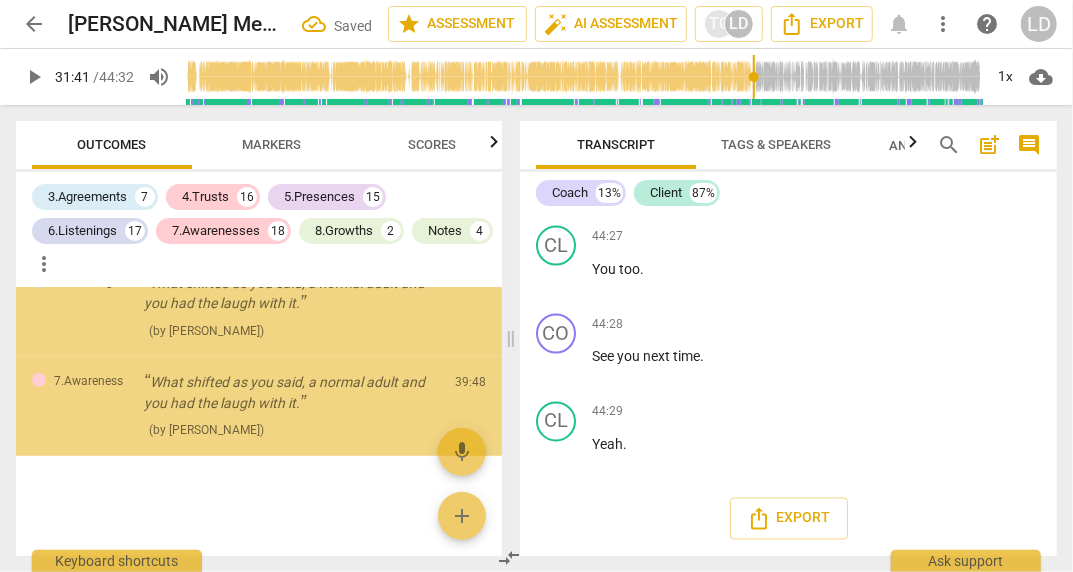 scroll, scrollTop: 25959, scrollLeft: 0, axis: vertical 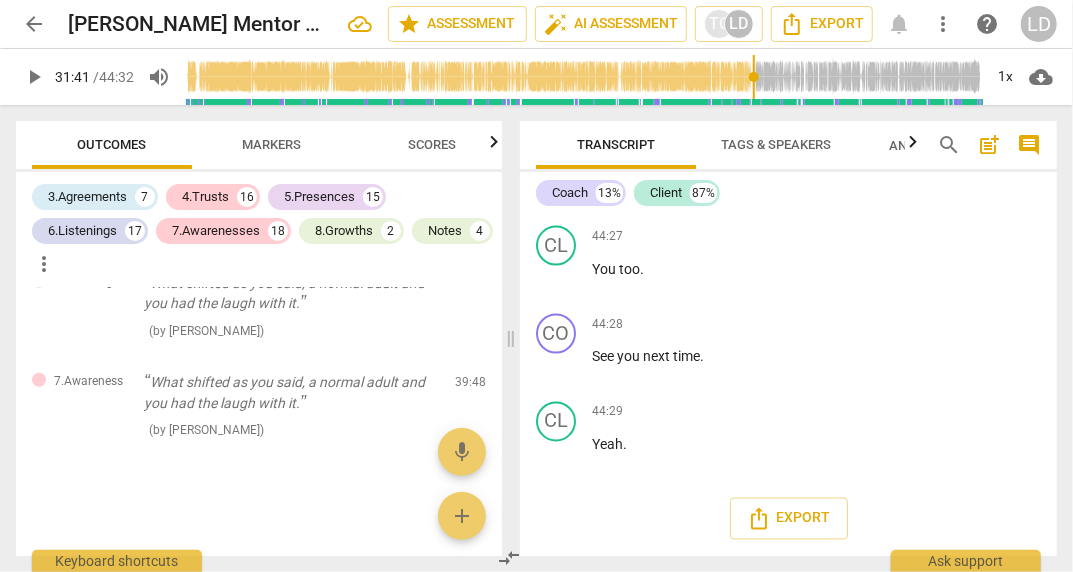 click on "1. Respects talents and insights" at bounding box center (884, -2346) 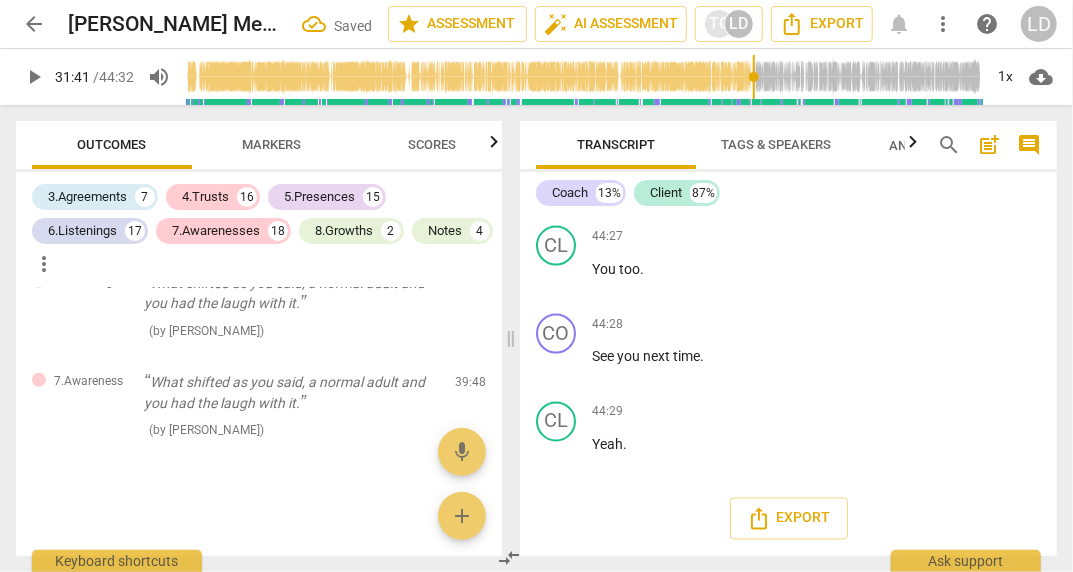 scroll, scrollTop: 17169, scrollLeft: 0, axis: vertical 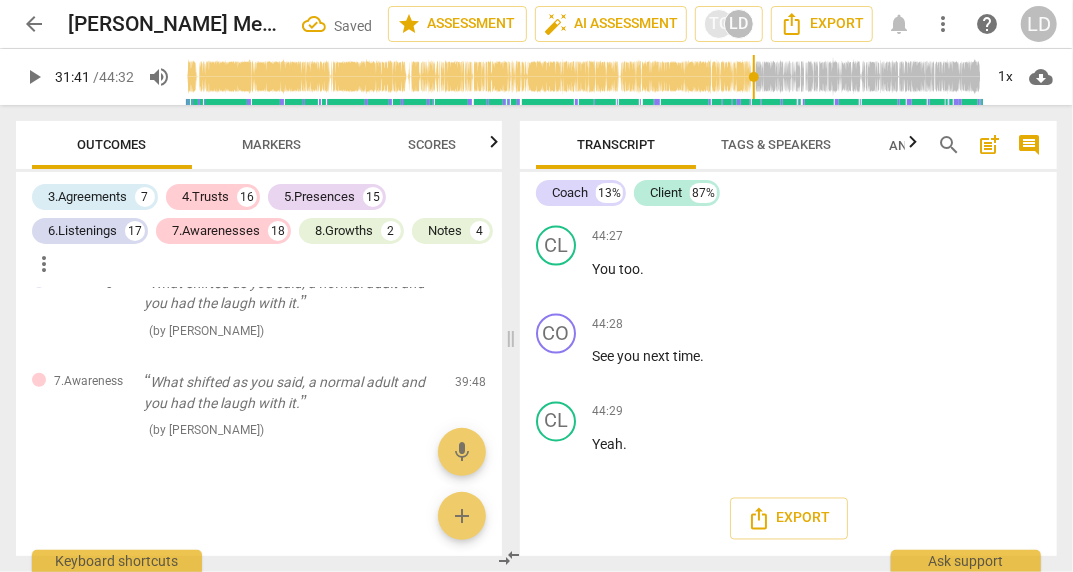 click on "2. Shows support and empathy" at bounding box center [884, -2310] 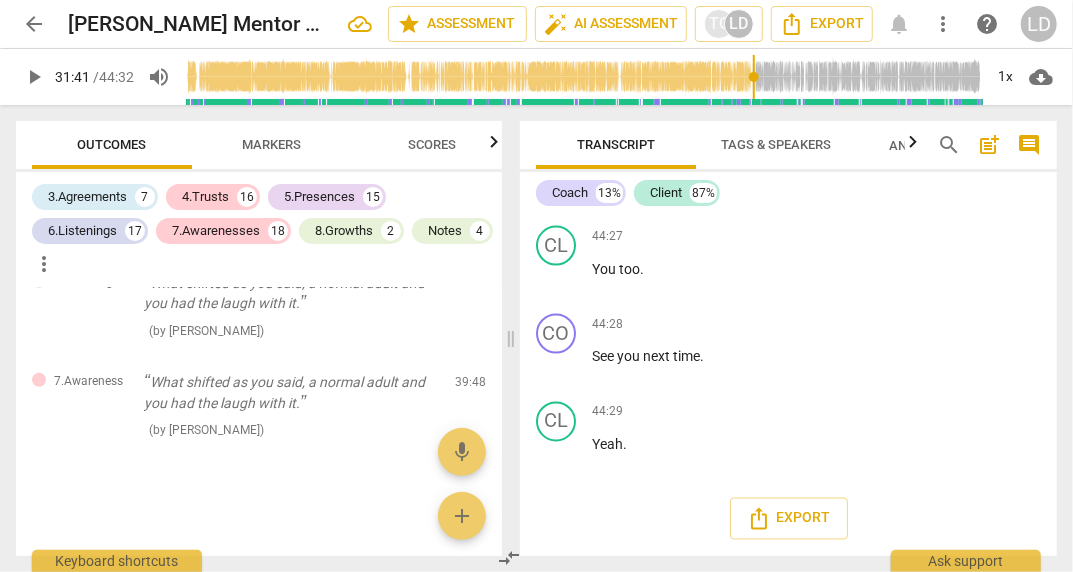 click on "3. Supports expression of feelings" at bounding box center (884, -2267) 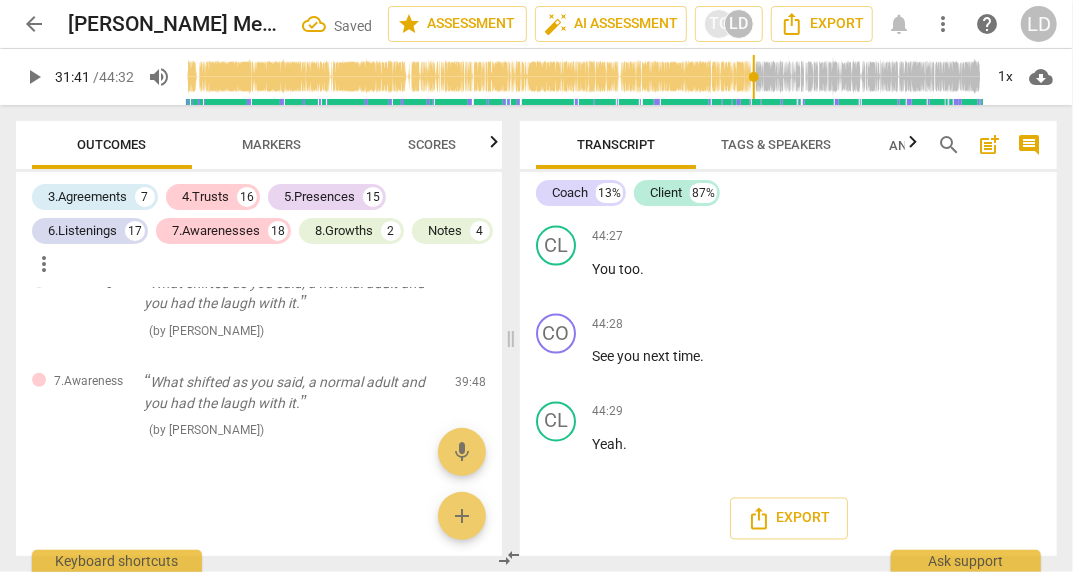 scroll, scrollTop: 25834, scrollLeft: 0, axis: vertical 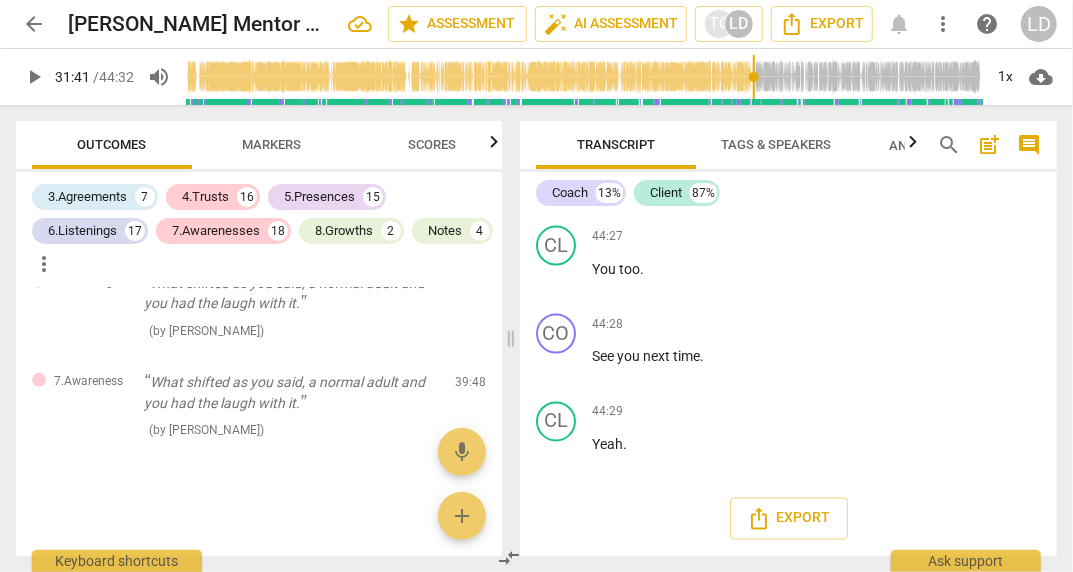 click on "4. Demonstrates curiosity" at bounding box center [884, -1897] 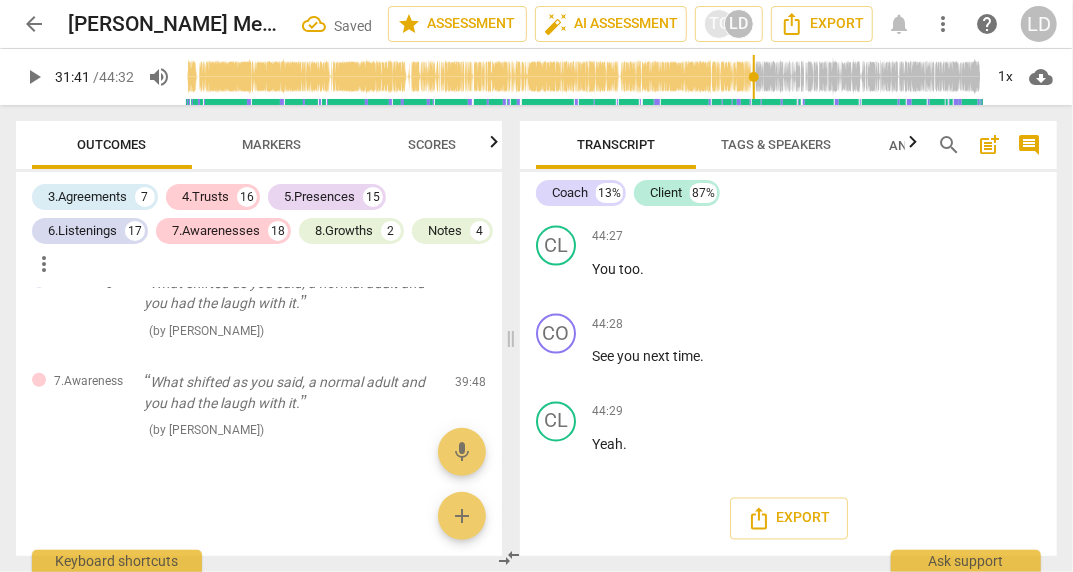 scroll, scrollTop: 26498, scrollLeft: 0, axis: vertical 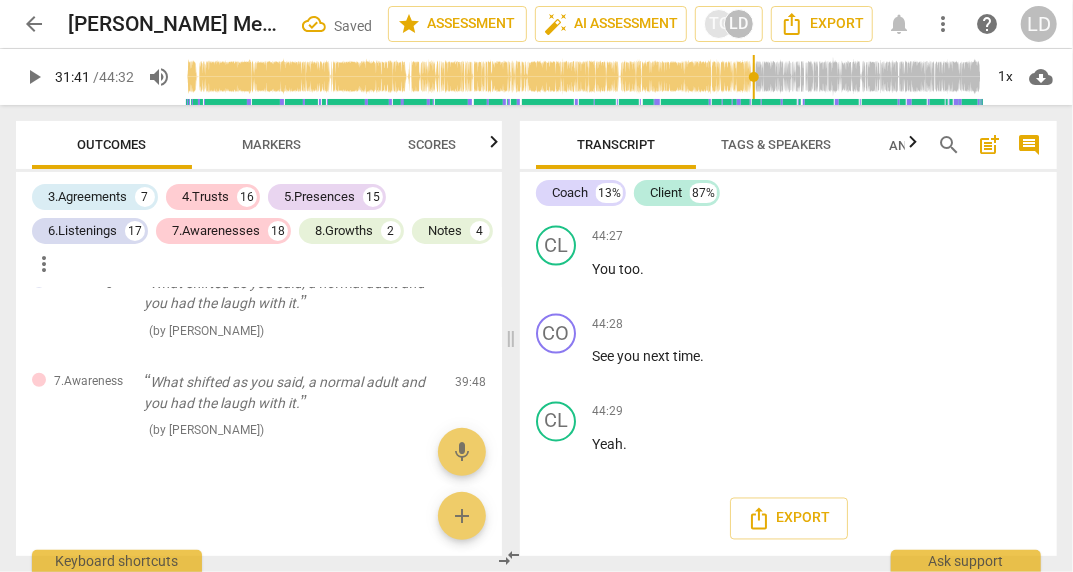 click on "1. Customizes questions" at bounding box center (884, -1713) 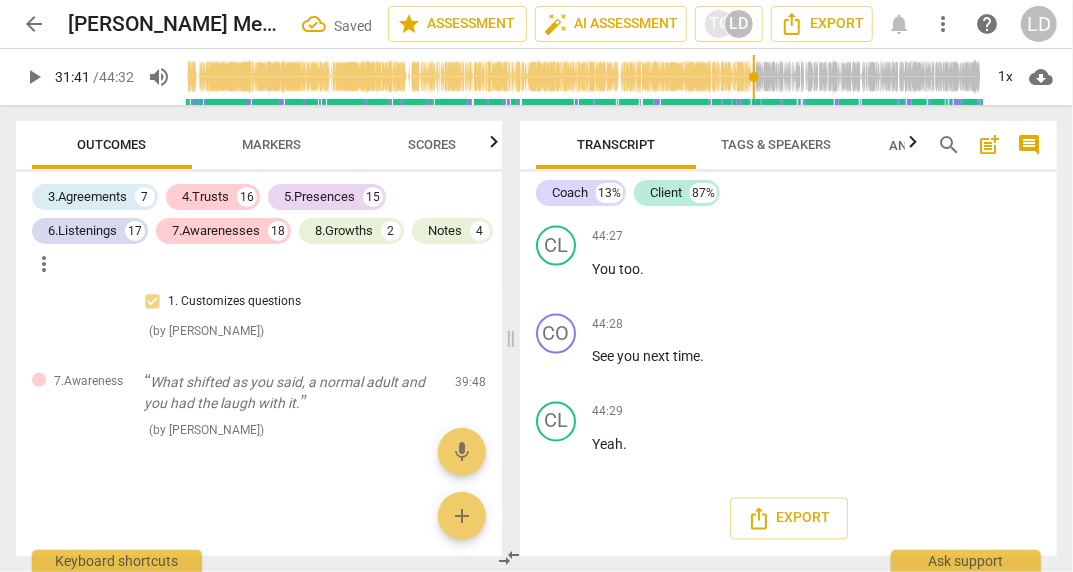 click on "3. Explores client's emotions" at bounding box center [884, -1643] 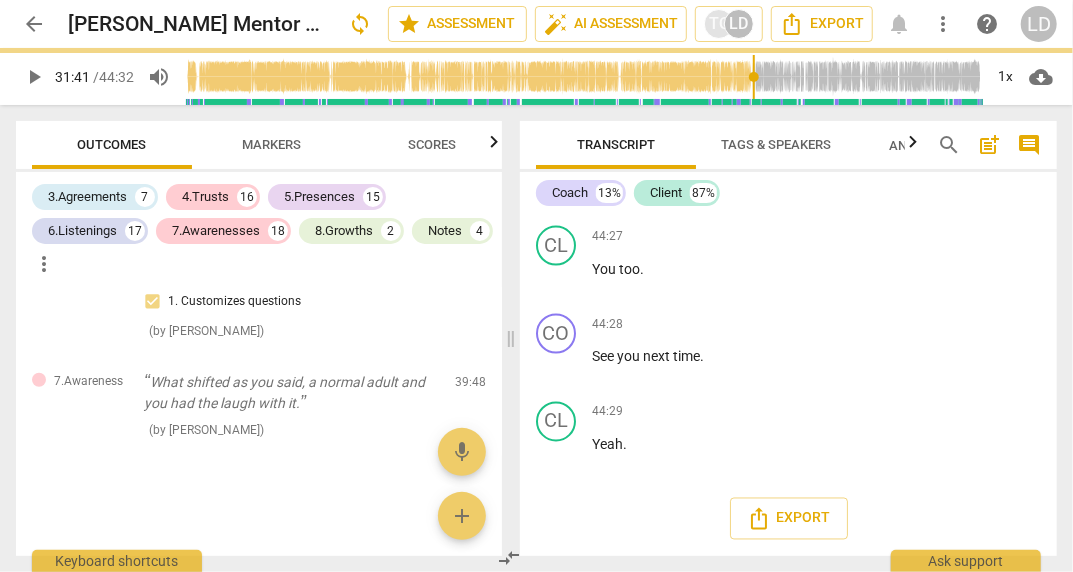 scroll, scrollTop: 27111, scrollLeft: 0, axis: vertical 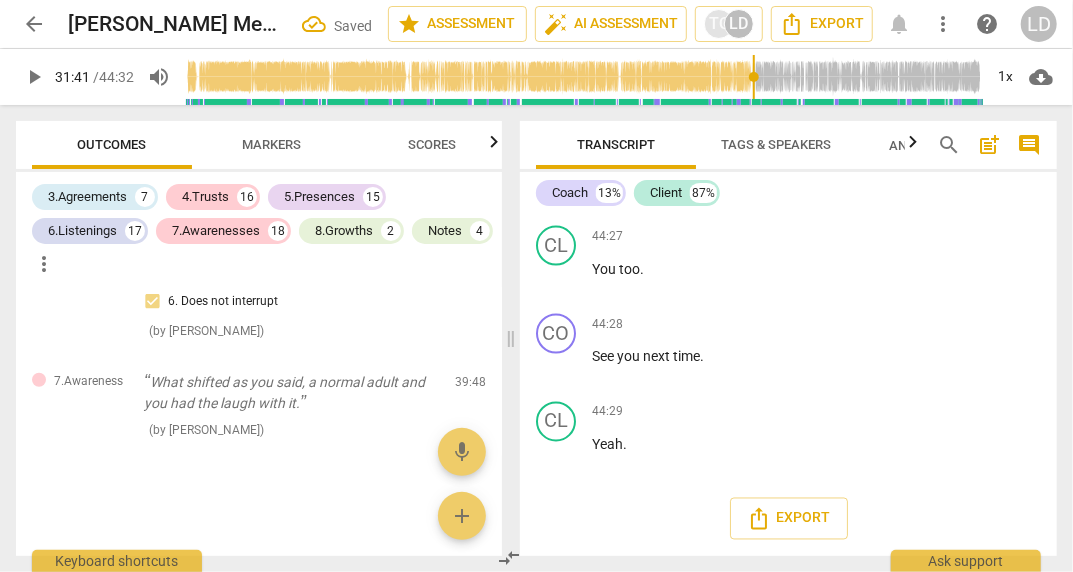 click on "1. Asks about a current way of thinking" at bounding box center [884, -1355] 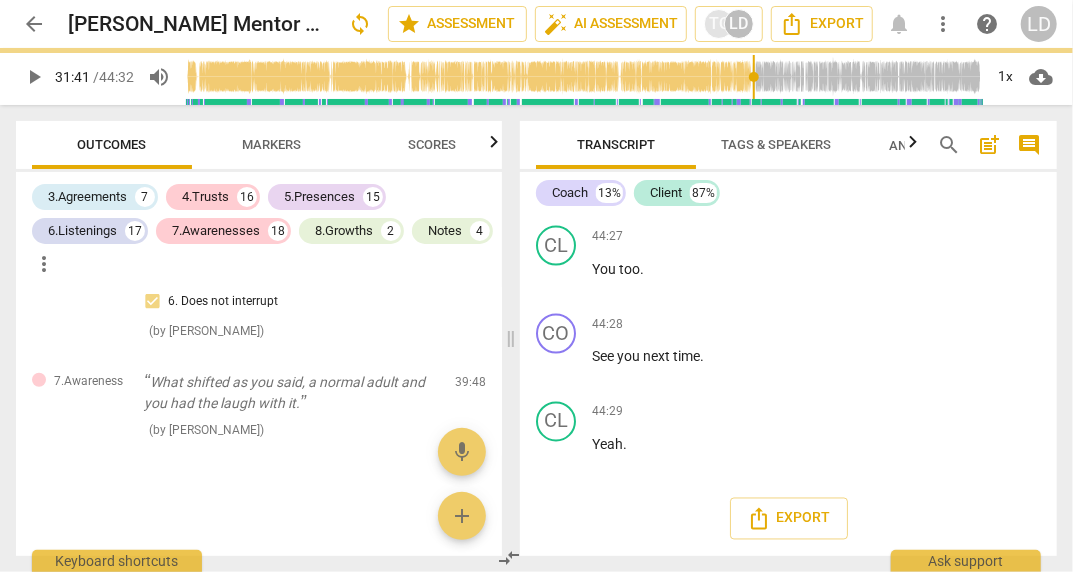 scroll, scrollTop: 27318, scrollLeft: 0, axis: vertical 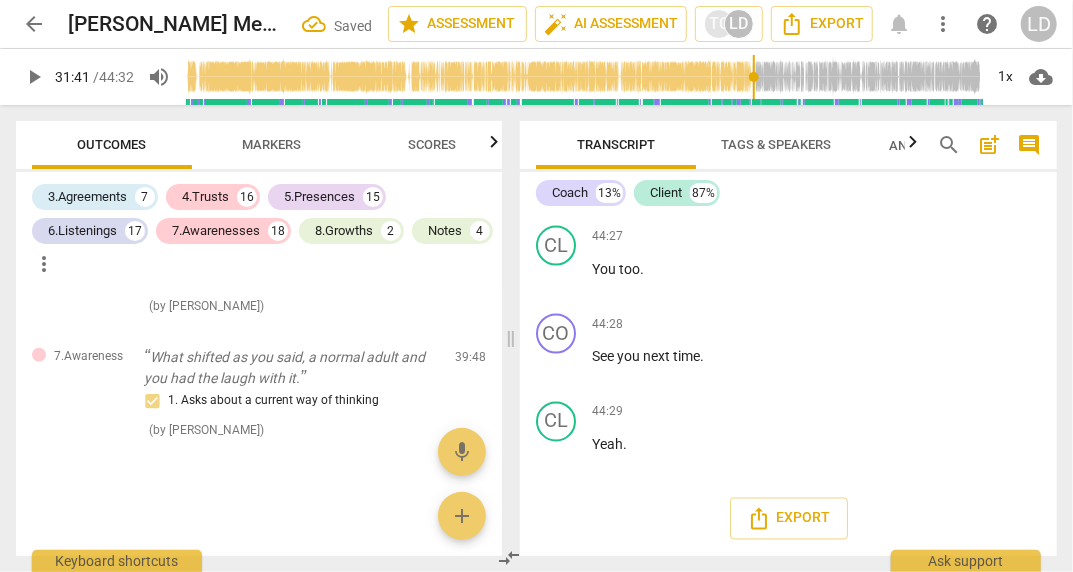 click on "3. Asks to help exploring beyond situation" at bounding box center (884, -1249) 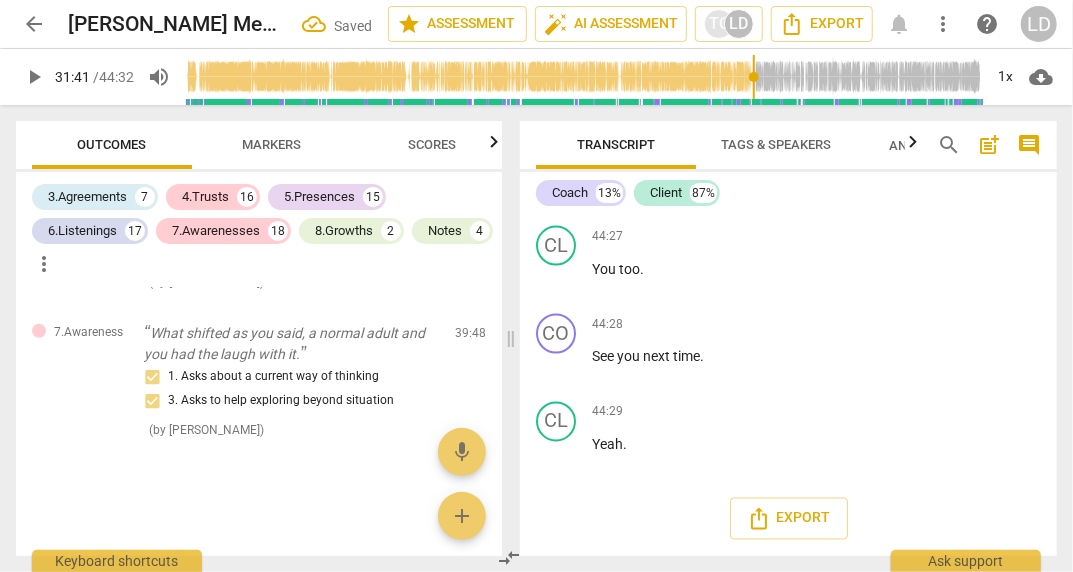scroll, scrollTop: 27254, scrollLeft: 0, axis: vertical 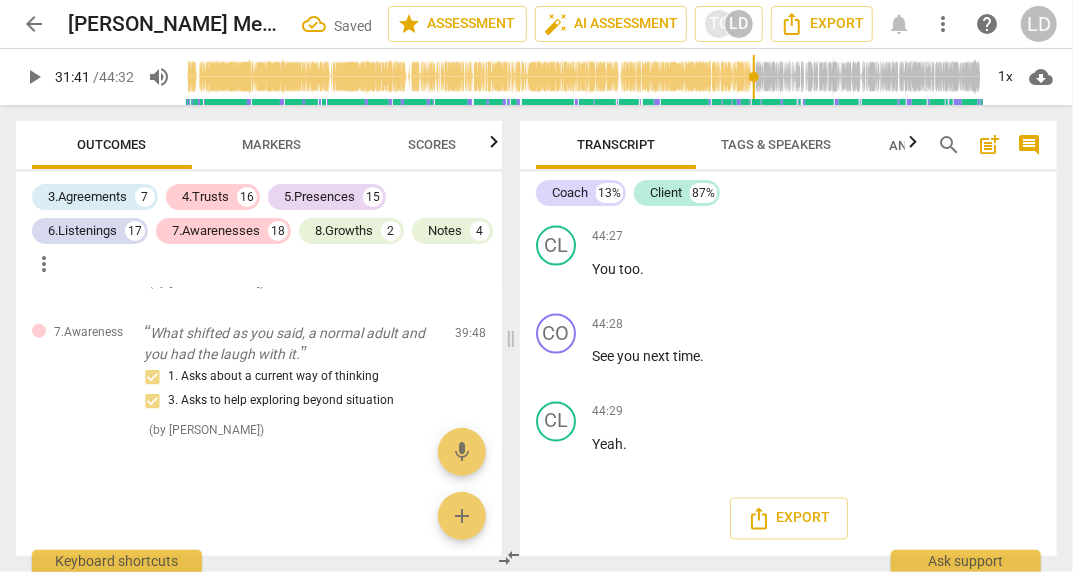 click on "2. Asks to help exploring beyond themself" at bounding box center (884, -1302) 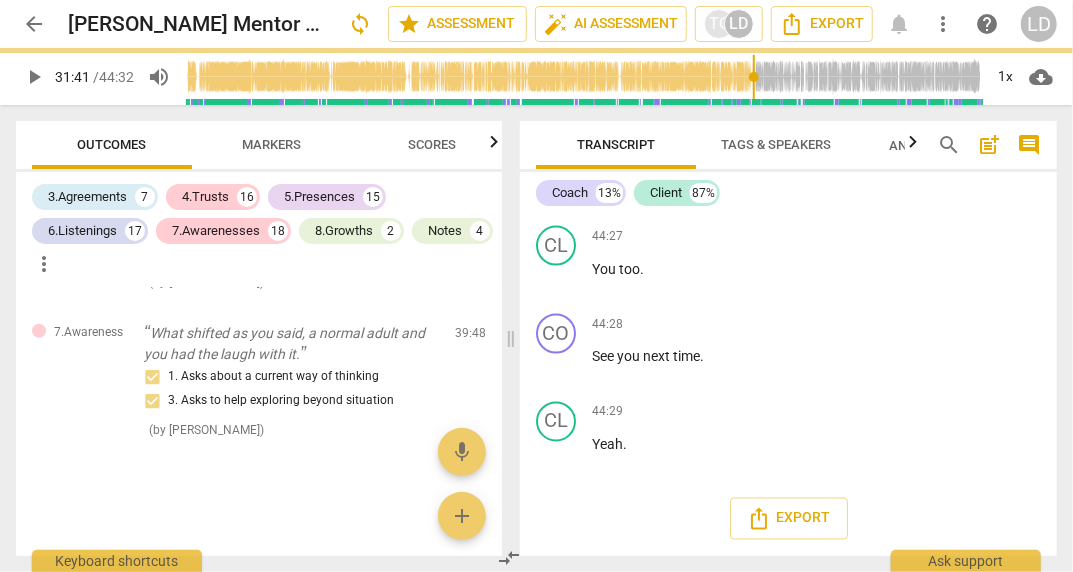 scroll, scrollTop: 27423, scrollLeft: 0, axis: vertical 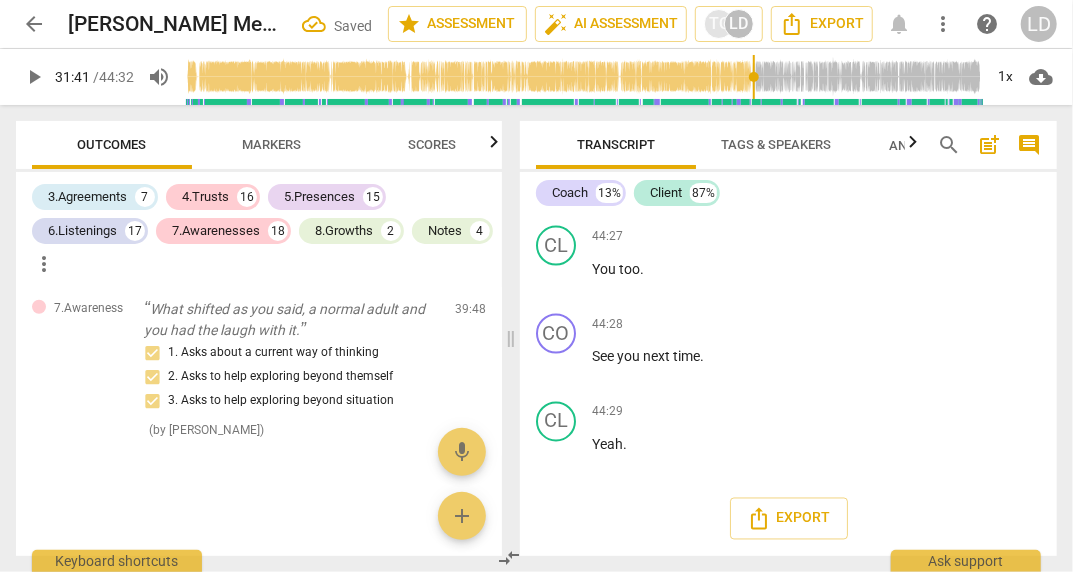 click on "6. Asks clear, open-ended questions" at bounding box center [884, -1082] 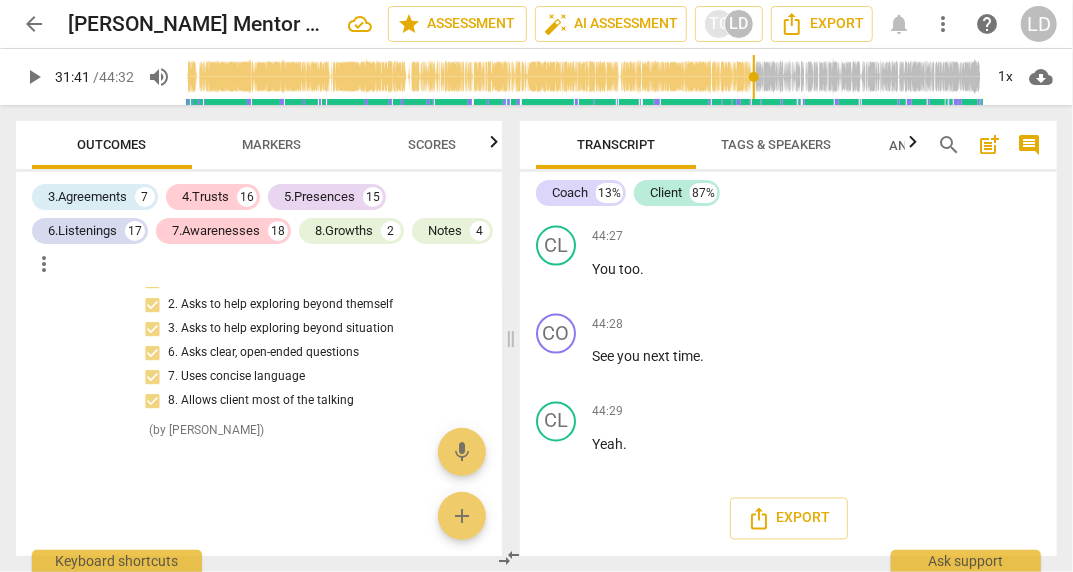 scroll, scrollTop: 26134, scrollLeft: 0, axis: vertical 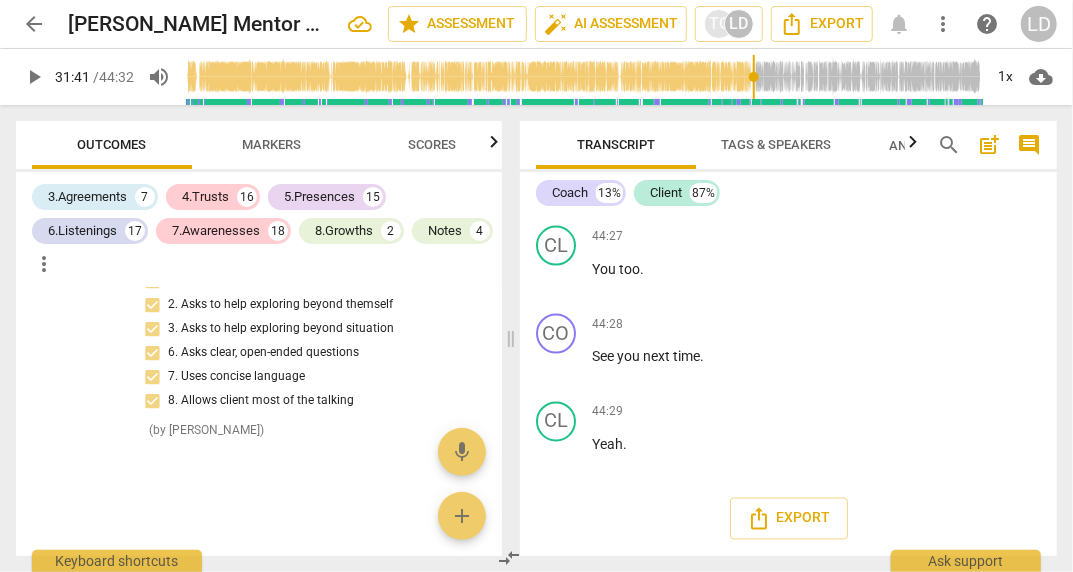 click on "." at bounding box center (728, -2059) 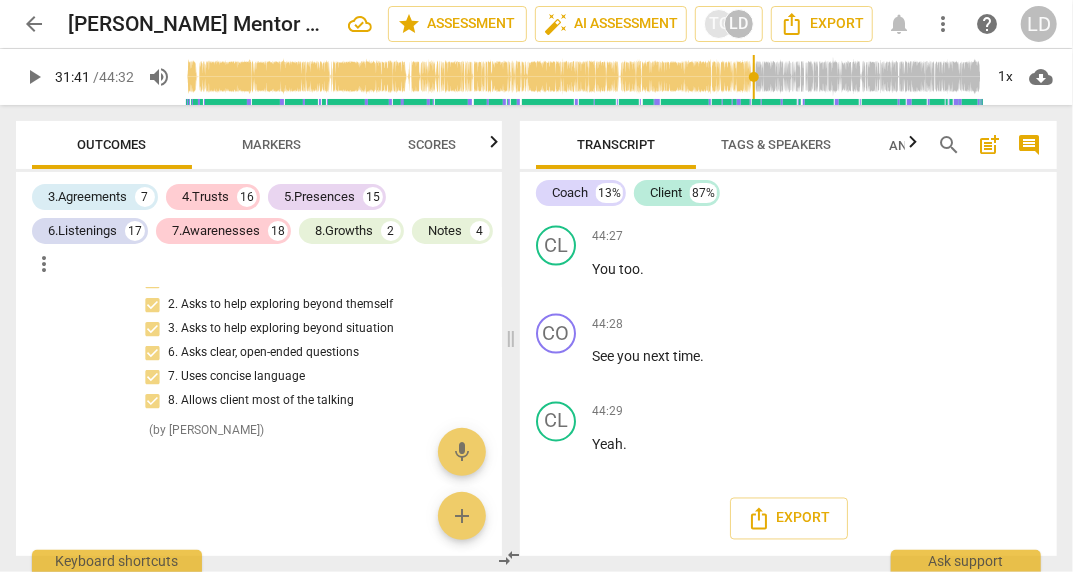 type 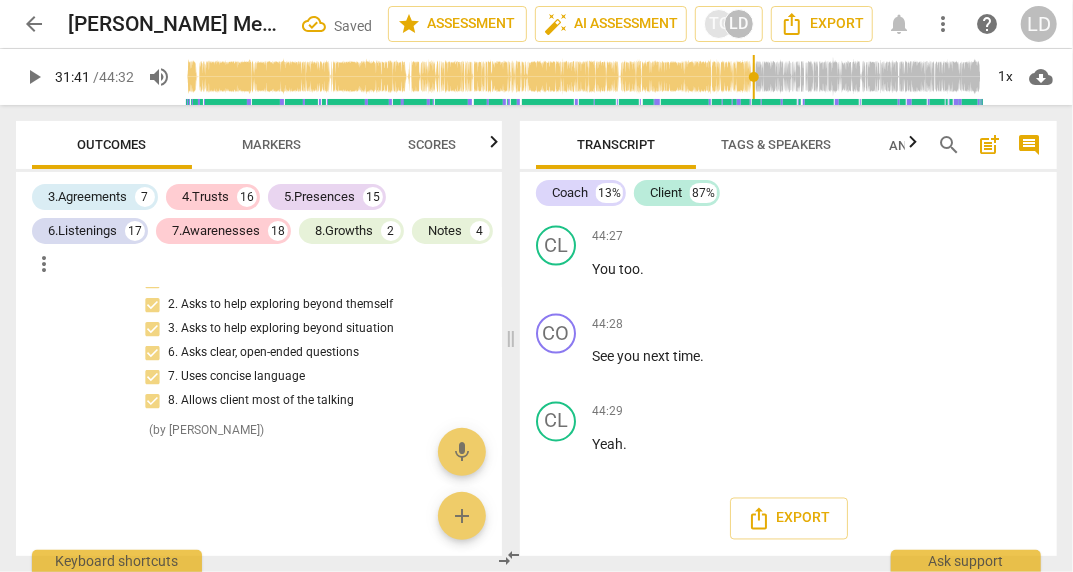click on "." at bounding box center (759, -2100) 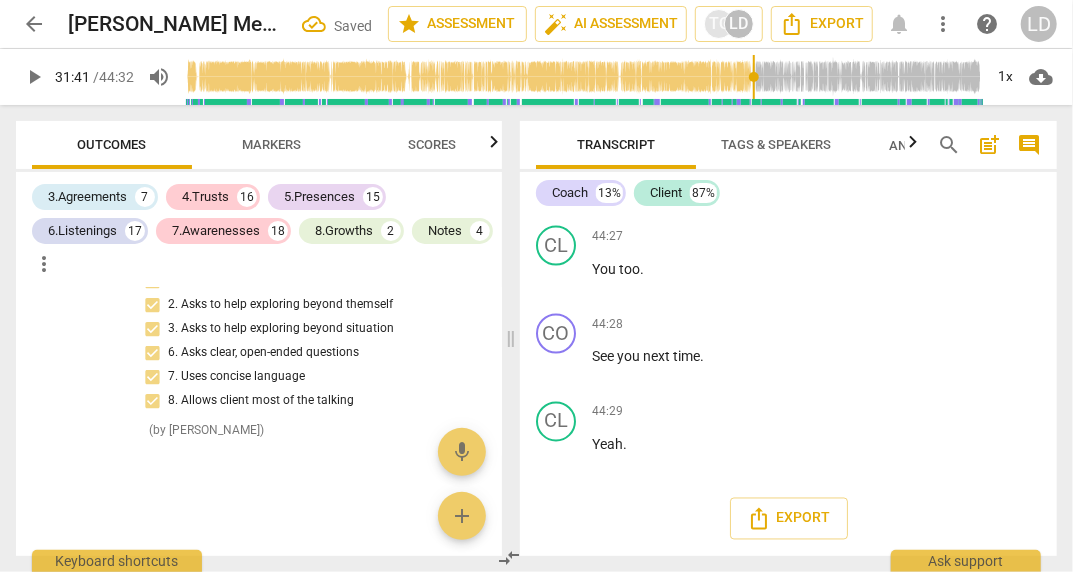 click on "to" at bounding box center [660, -2080] 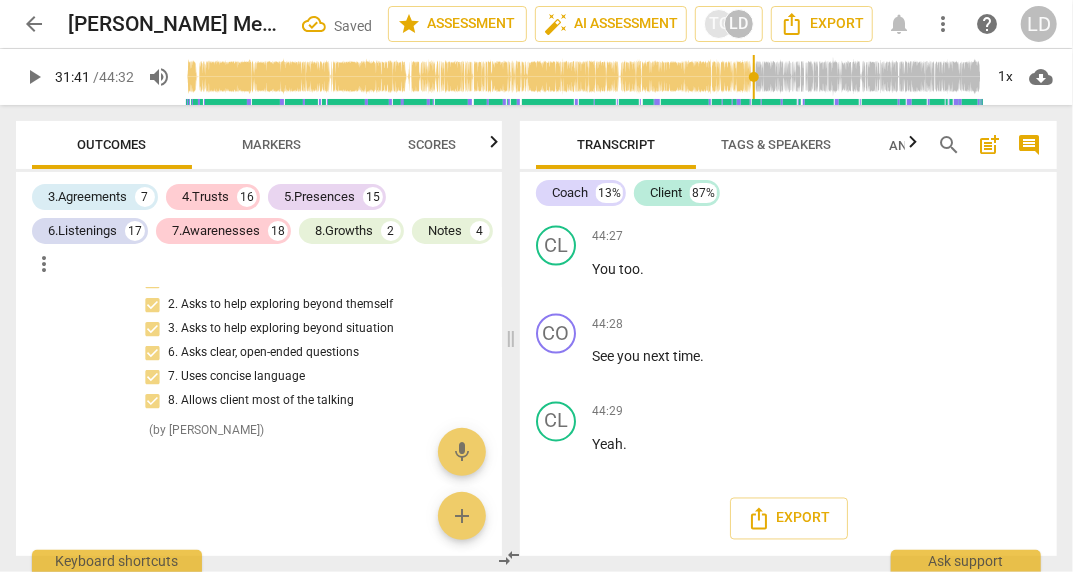 click on "Free   thinking ,   intelligent   adults   having   a   nice   time   Together .   So   how ...   What  will   serve   you   to,   as  you   move   forward   in   your   relationship   with   your,   your  children ,   what   will   serve   you   to .   Remember ." at bounding box center [725, -2080] 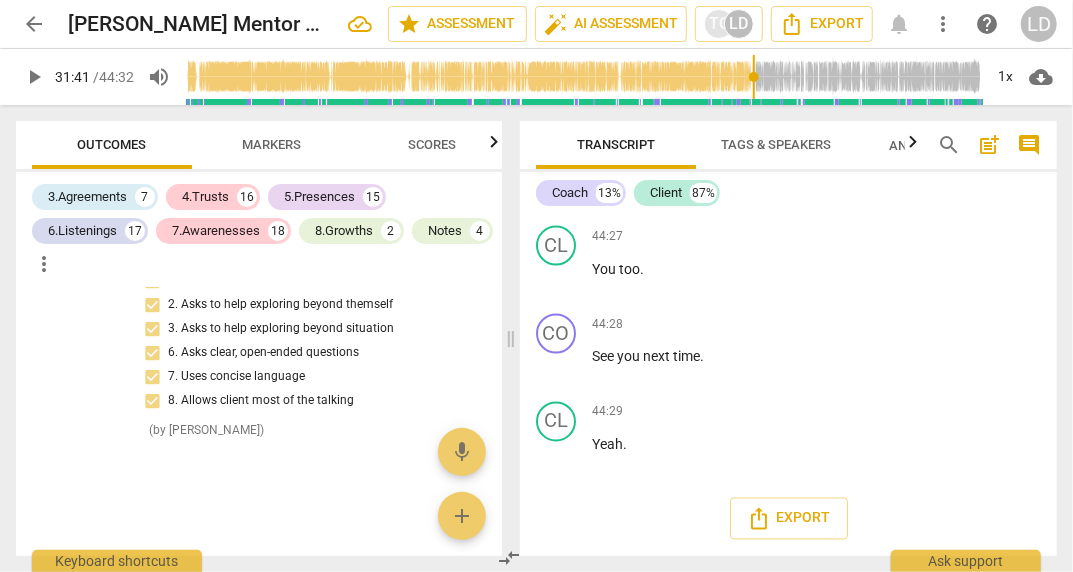 click on "+" at bounding box center (735, -2153) 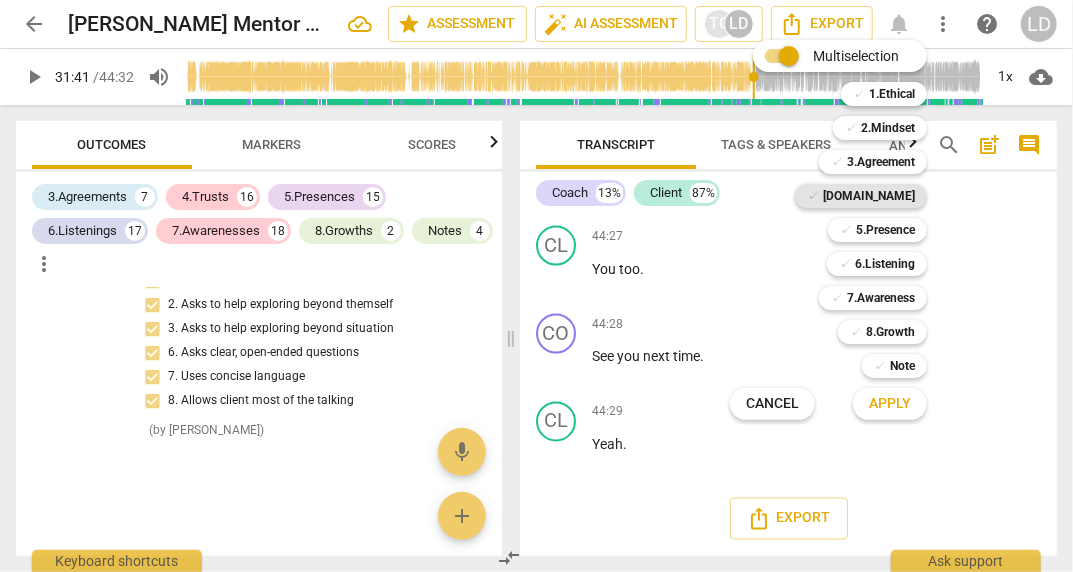 click on "[DOMAIN_NAME]" at bounding box center [869, 196] 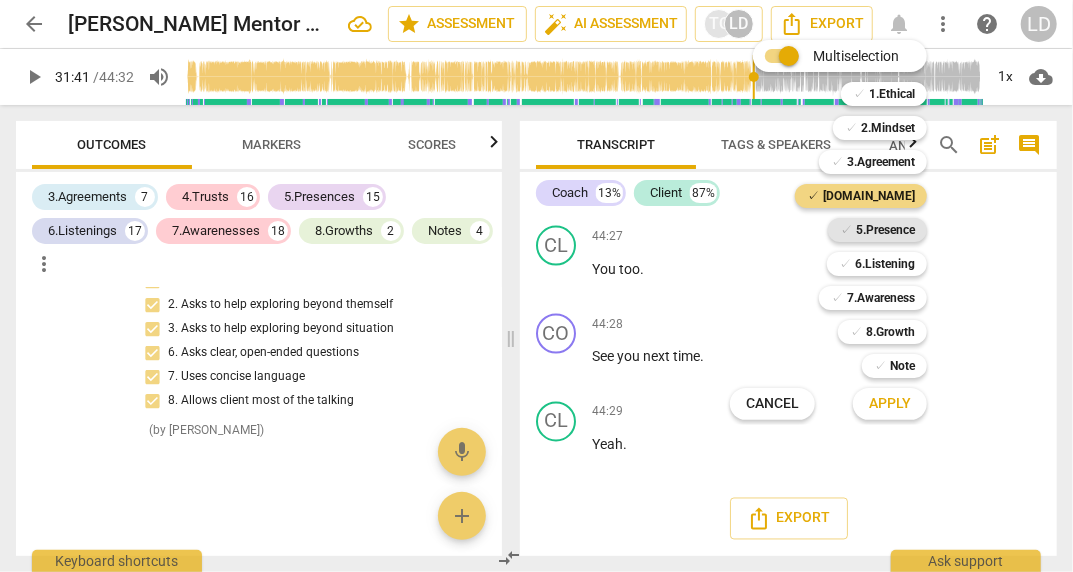 click on "5.Presence" at bounding box center (885, 230) 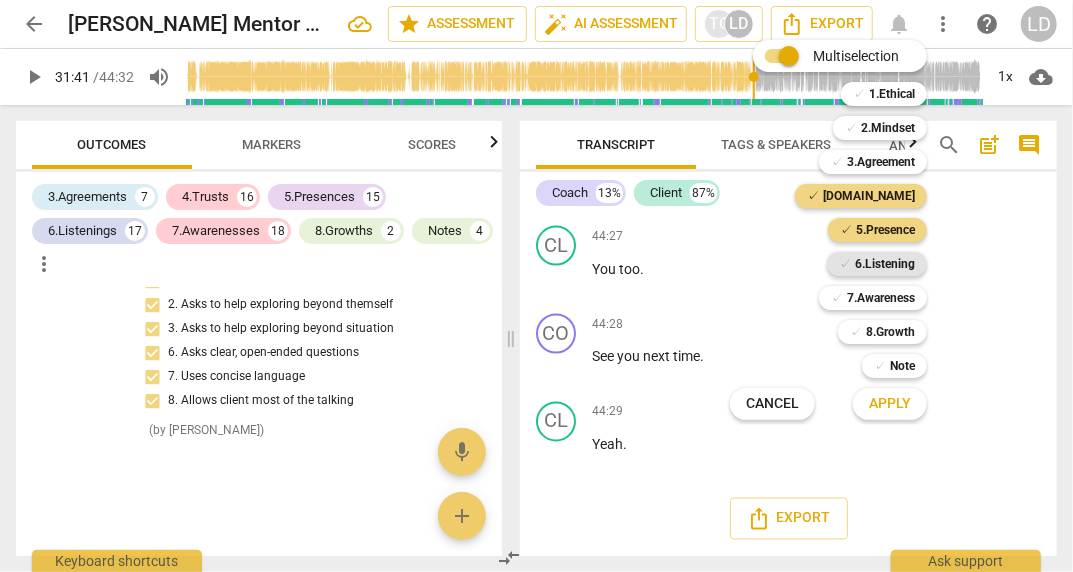 click on "6.Listening" at bounding box center [885, 264] 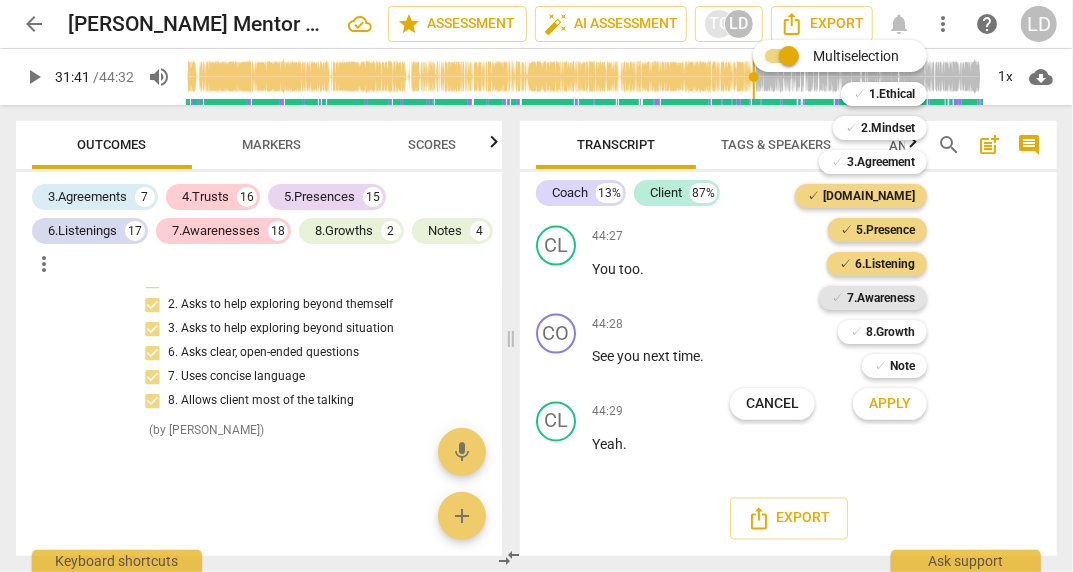 click on "7.Awareness" at bounding box center (881, 298) 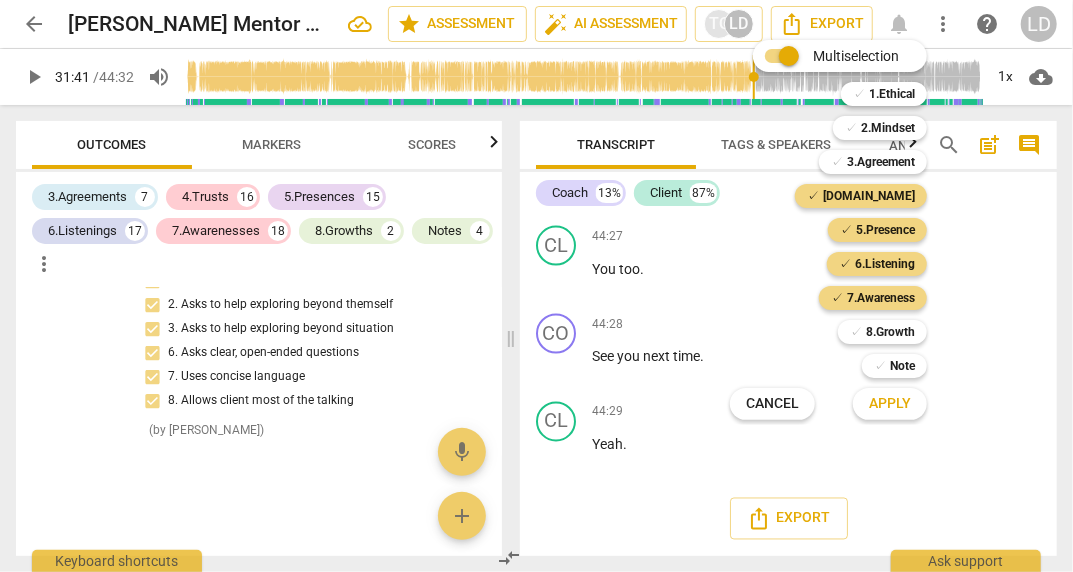 click on "Apply" at bounding box center [890, 404] 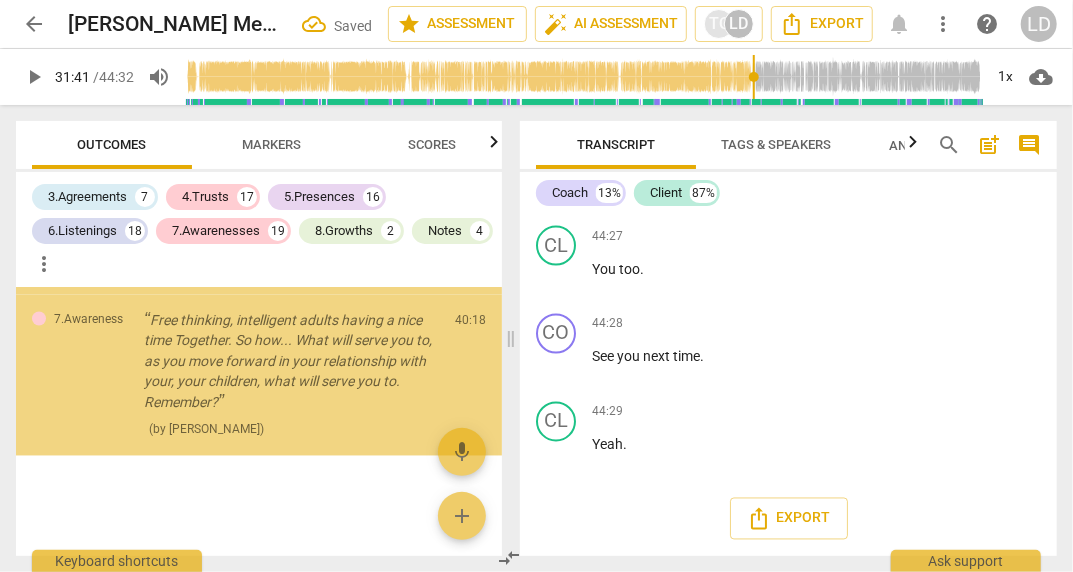 scroll, scrollTop: 26358, scrollLeft: 0, axis: vertical 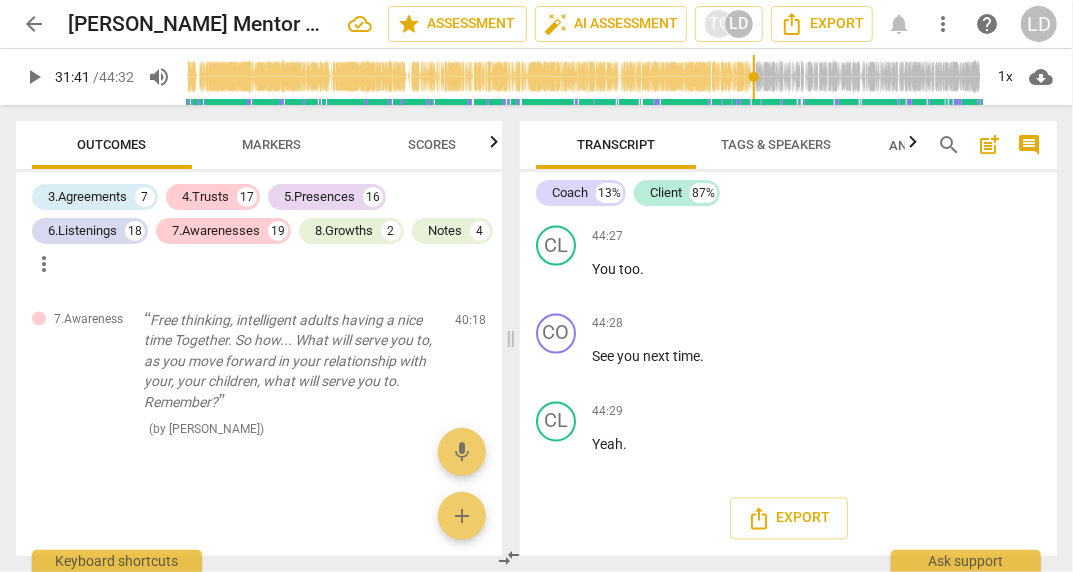 click on "1. Respects talents and insights" at bounding box center (884, -2104) 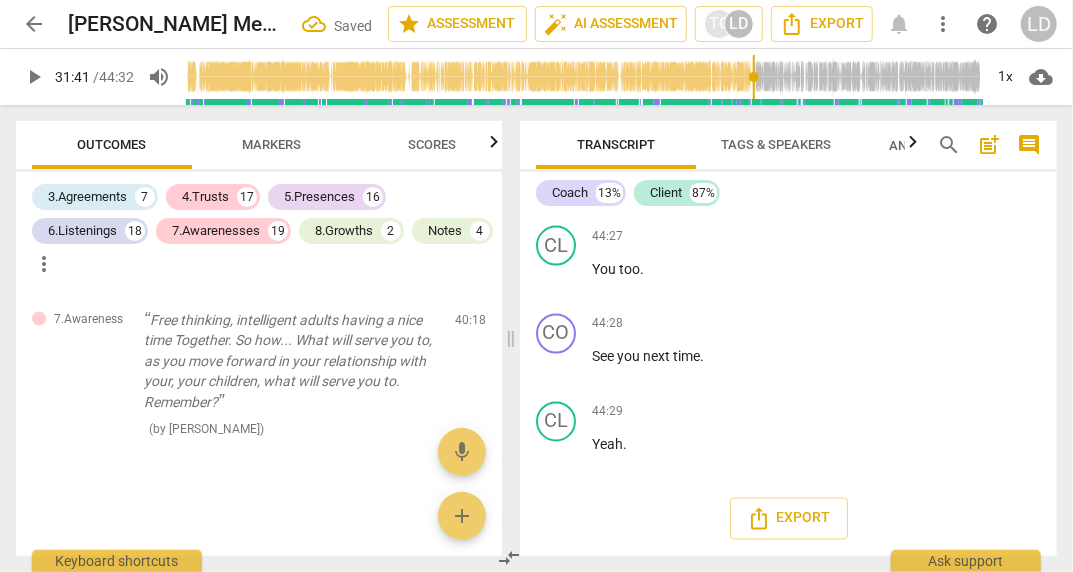 scroll, scrollTop: 26484, scrollLeft: 0, axis: vertical 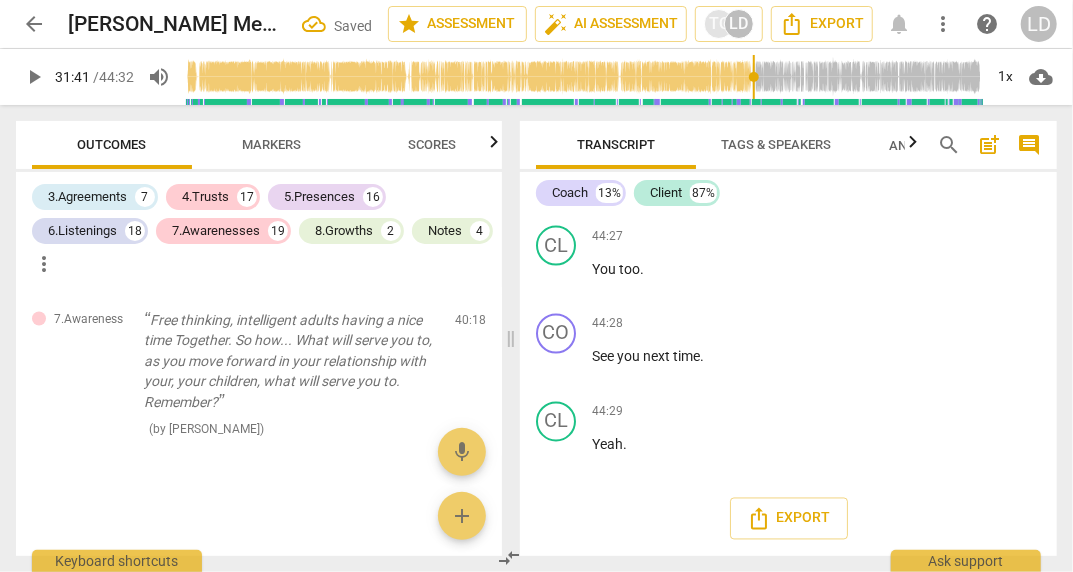 click on "1. Responds to the whole person (the who)" at bounding box center [884, -1805] 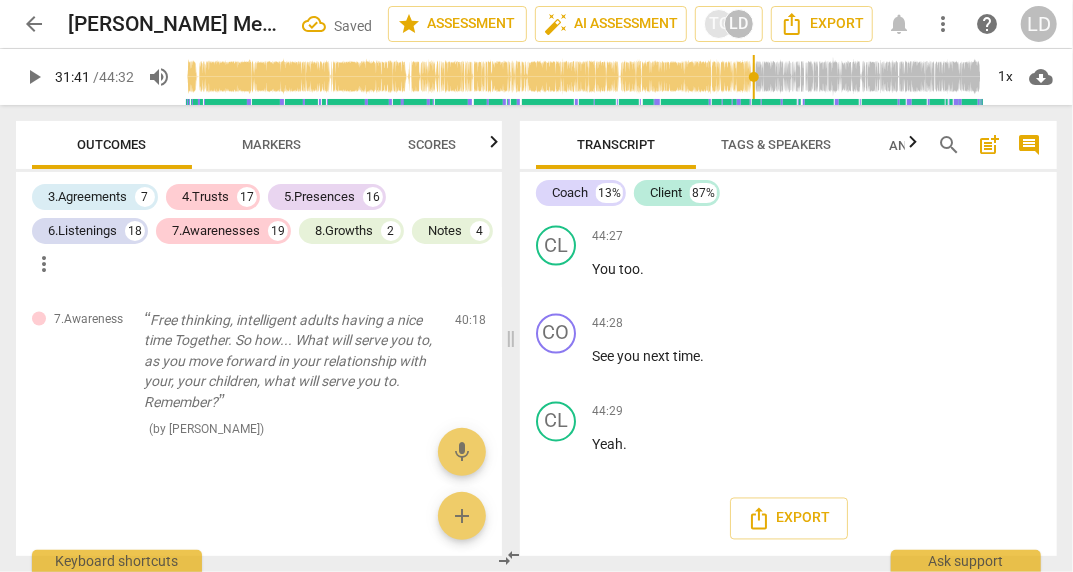 scroll, scrollTop: 26672, scrollLeft: 0, axis: vertical 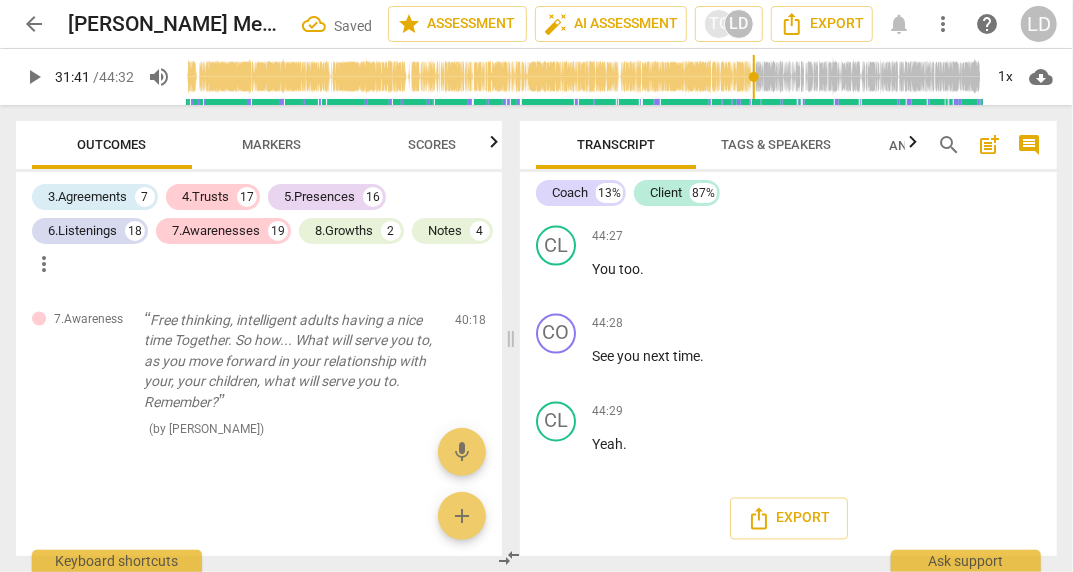 click on "4. Demonstrates curiosity" at bounding box center (884, -1656) 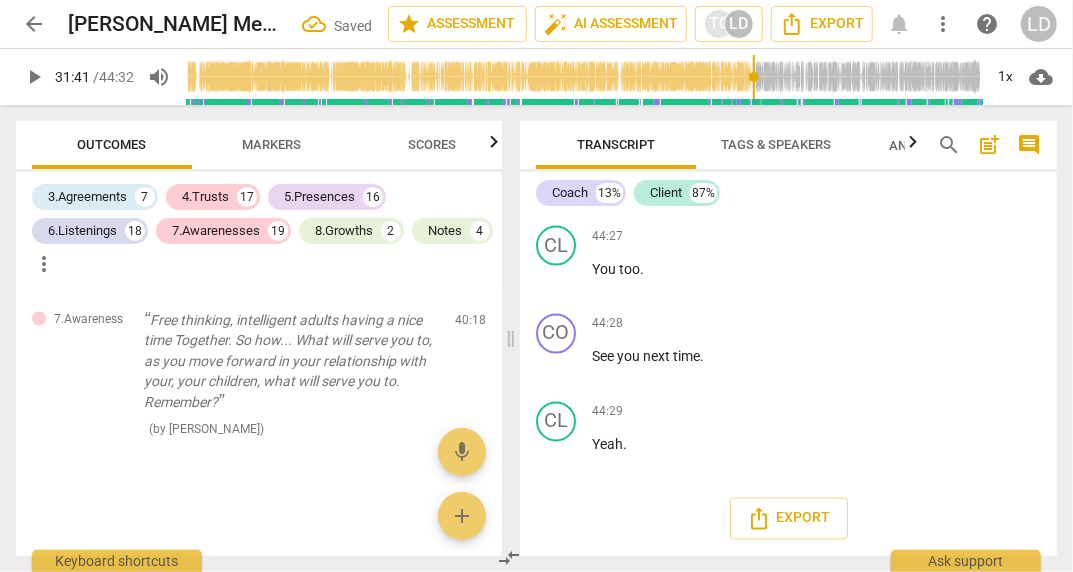 scroll, scrollTop: 26965, scrollLeft: 0, axis: vertical 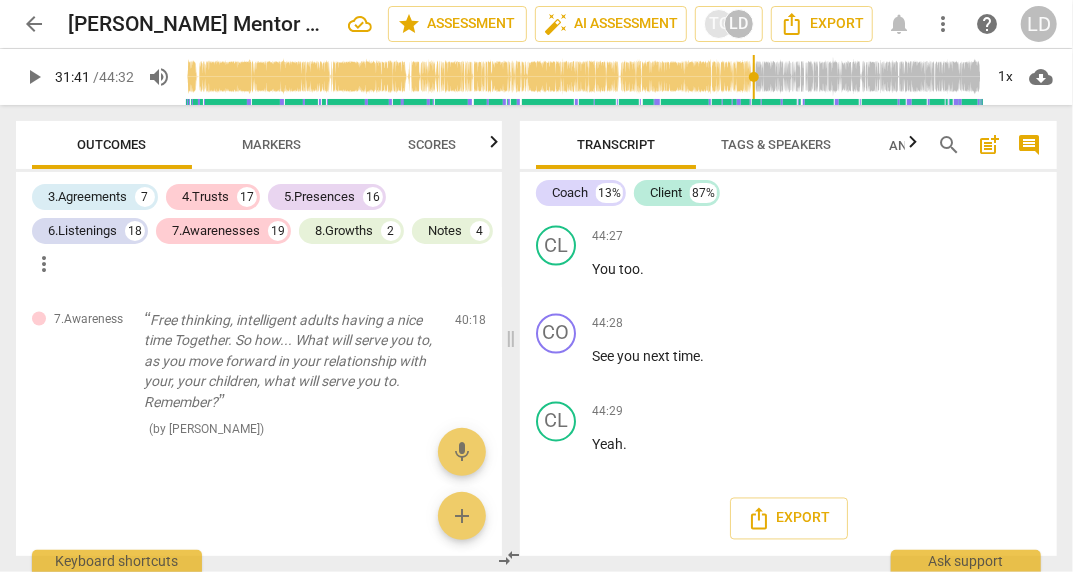click on "7. Summarizes what communicated" at bounding box center (884, -1272) 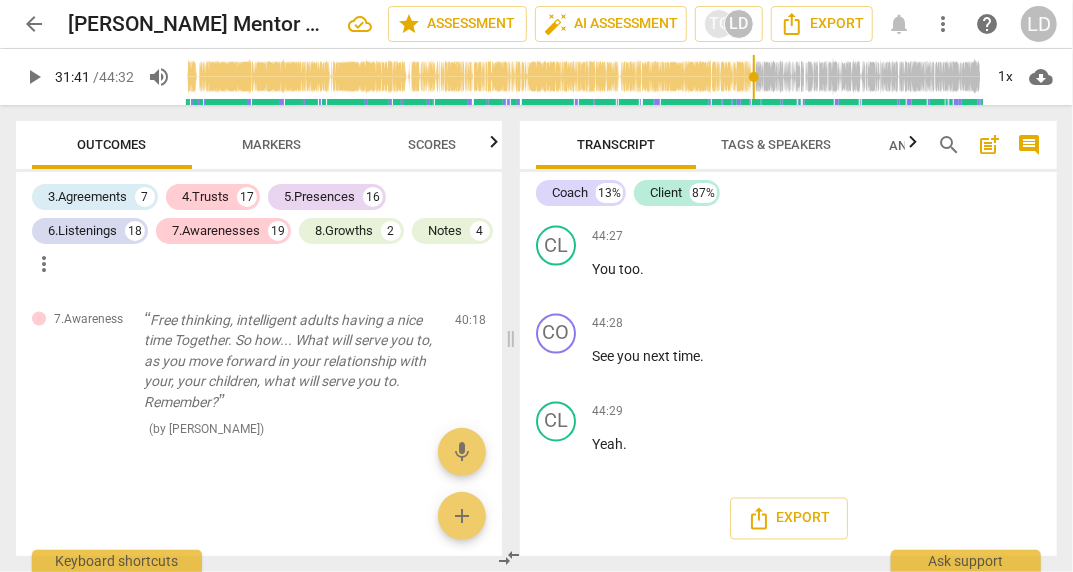 checkbox on "true" 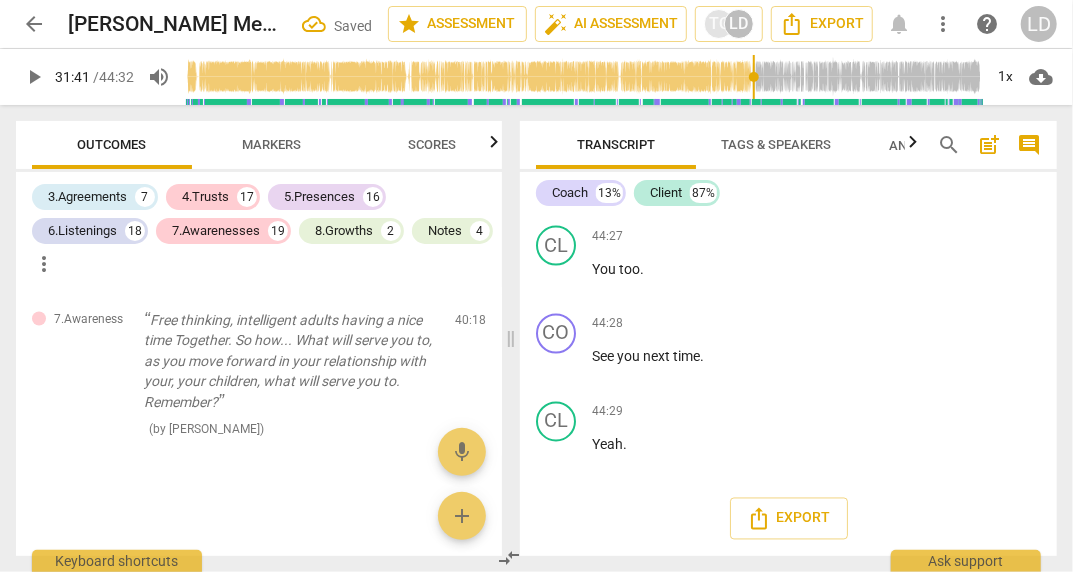 scroll, scrollTop: 18553, scrollLeft: 0, axis: vertical 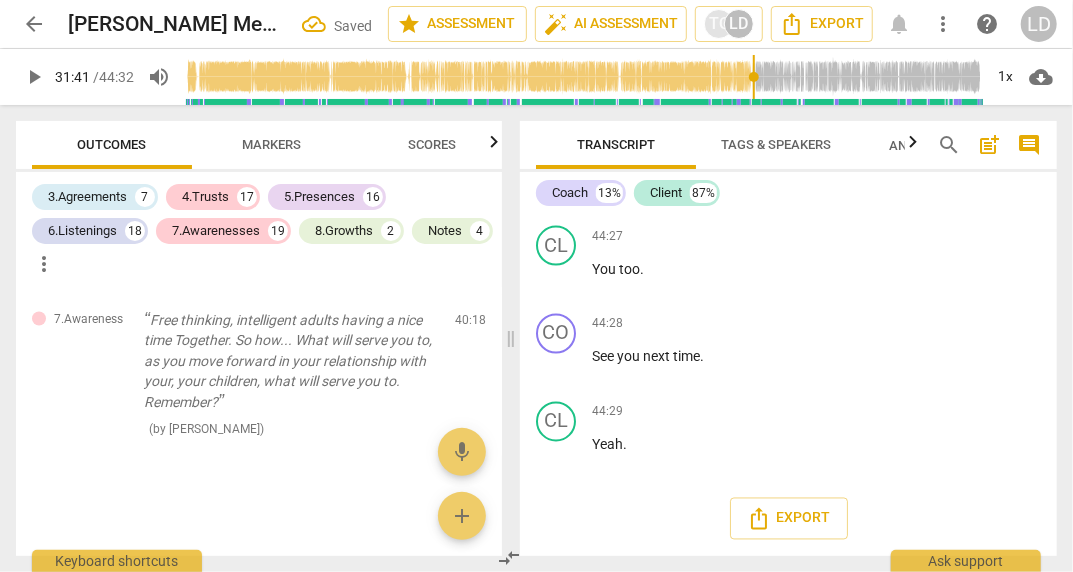 click on "5. Inquires about perception" at bounding box center (884, -1331) 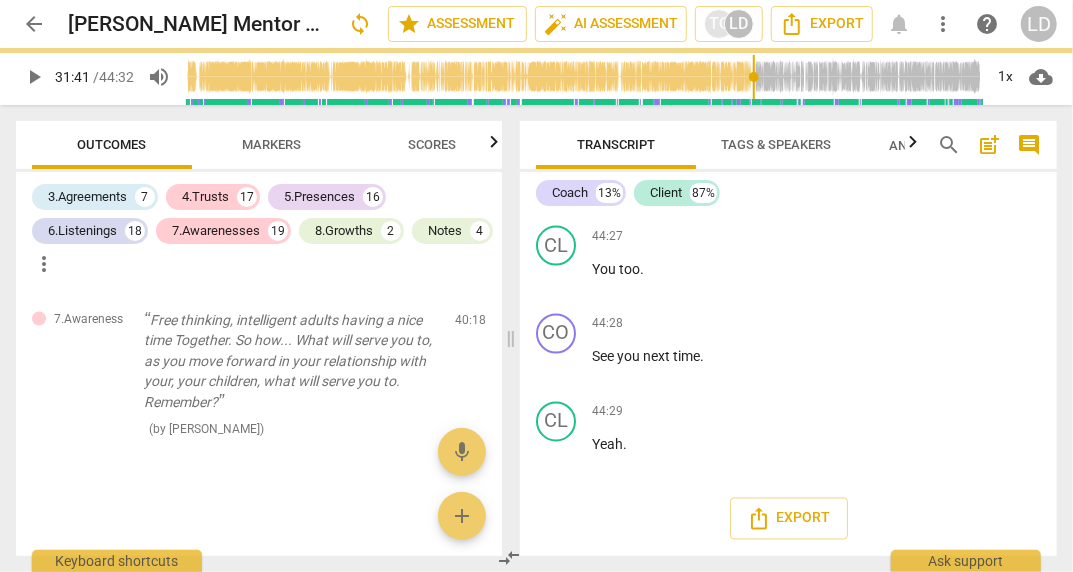 scroll, scrollTop: 27560, scrollLeft: 0, axis: vertical 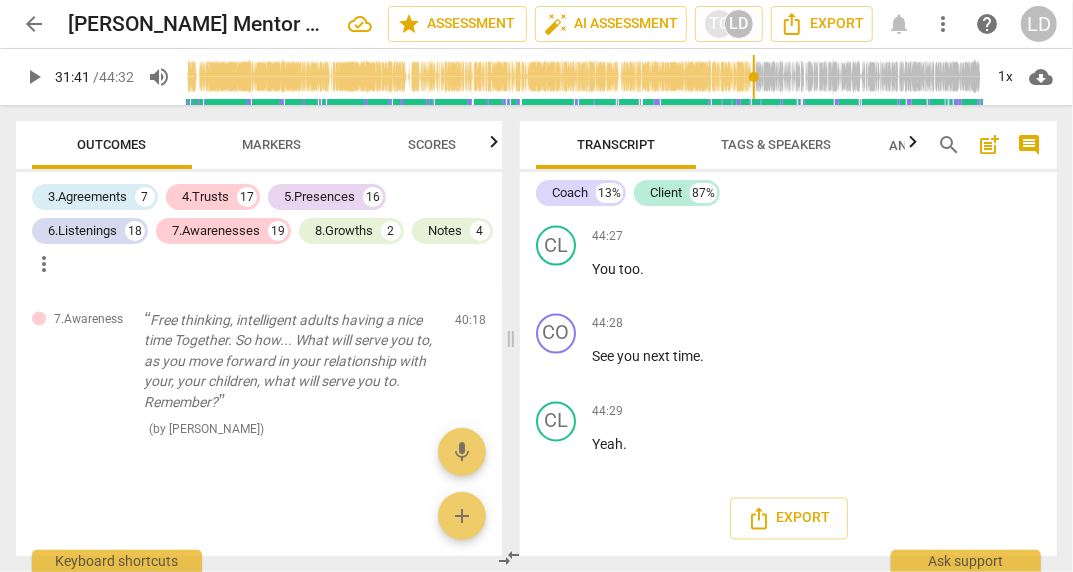 click on "4. Asks to help moving towards the outcome" at bounding box center (884, -955) 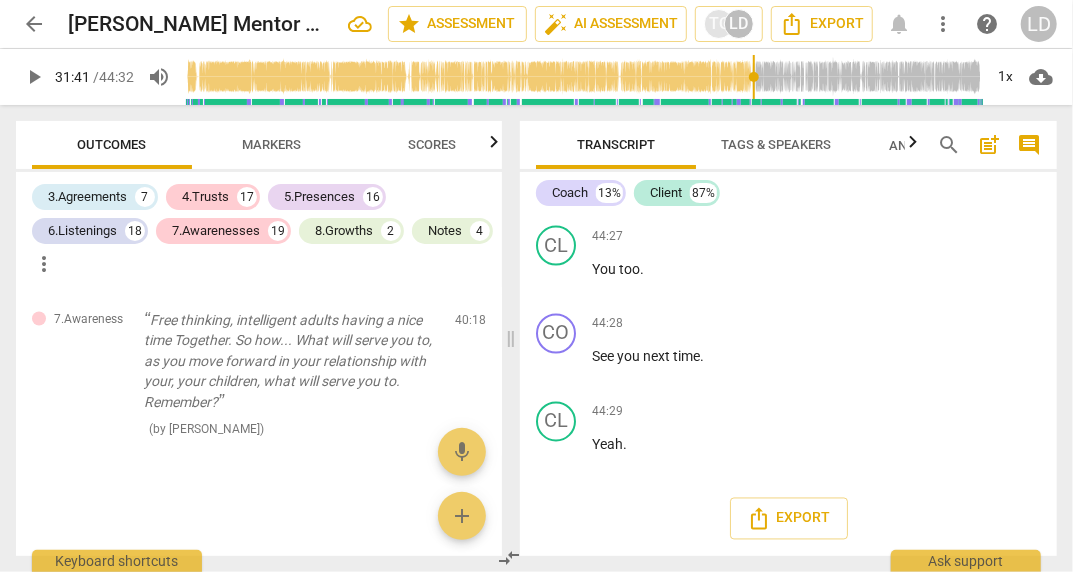 checkbox on "true" 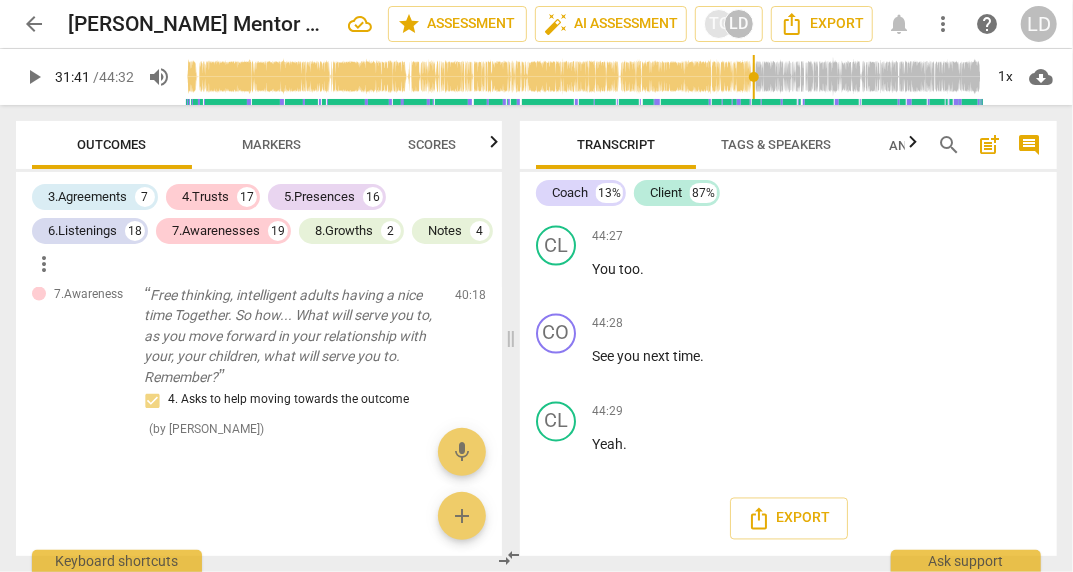 scroll, scrollTop: 26898, scrollLeft: 0, axis: vertical 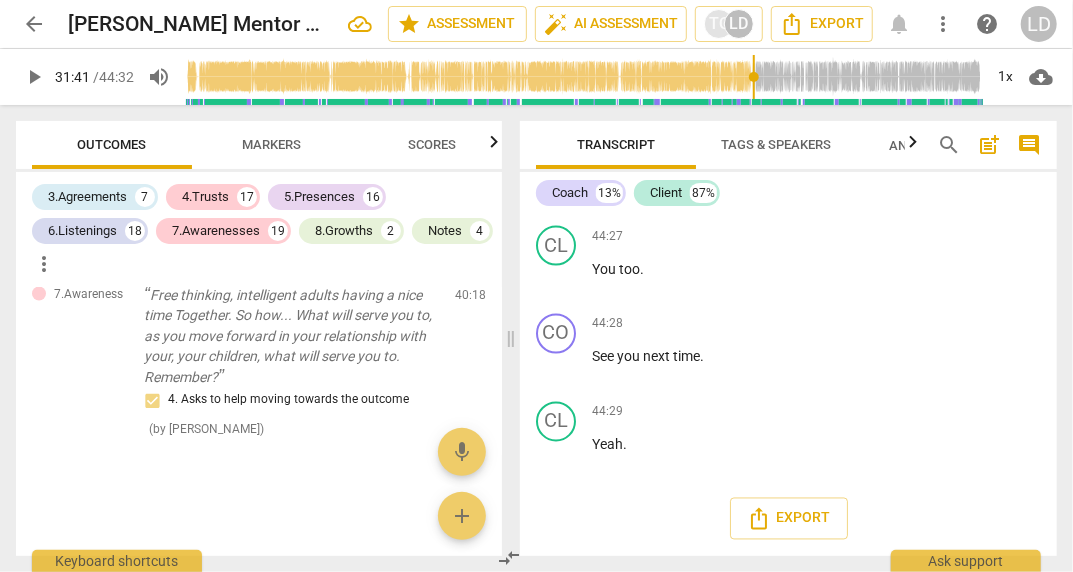 click on "+" at bounding box center [735, -1665] 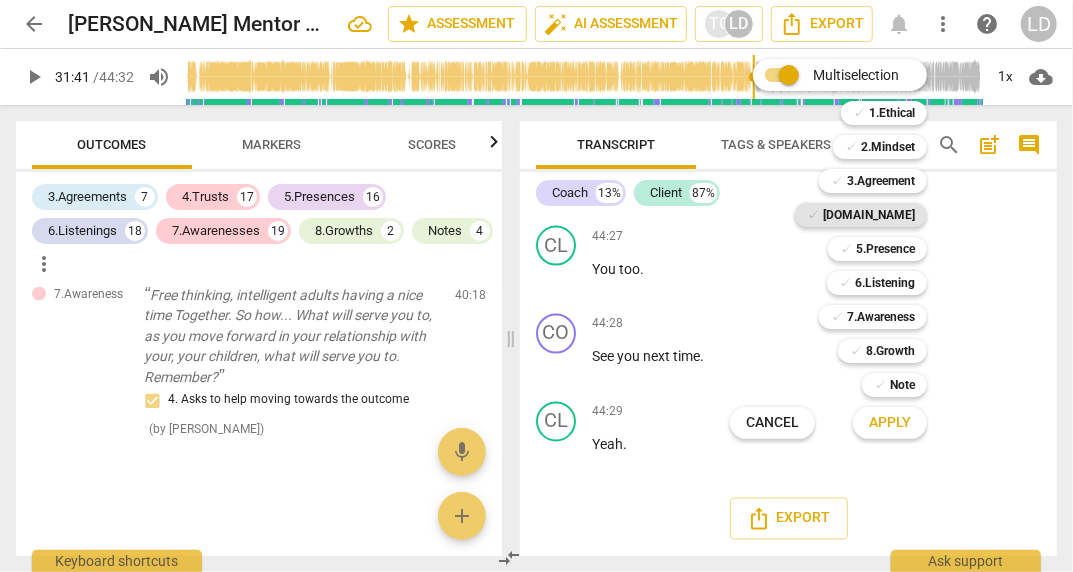 click on "[DOMAIN_NAME]" at bounding box center [869, 215] 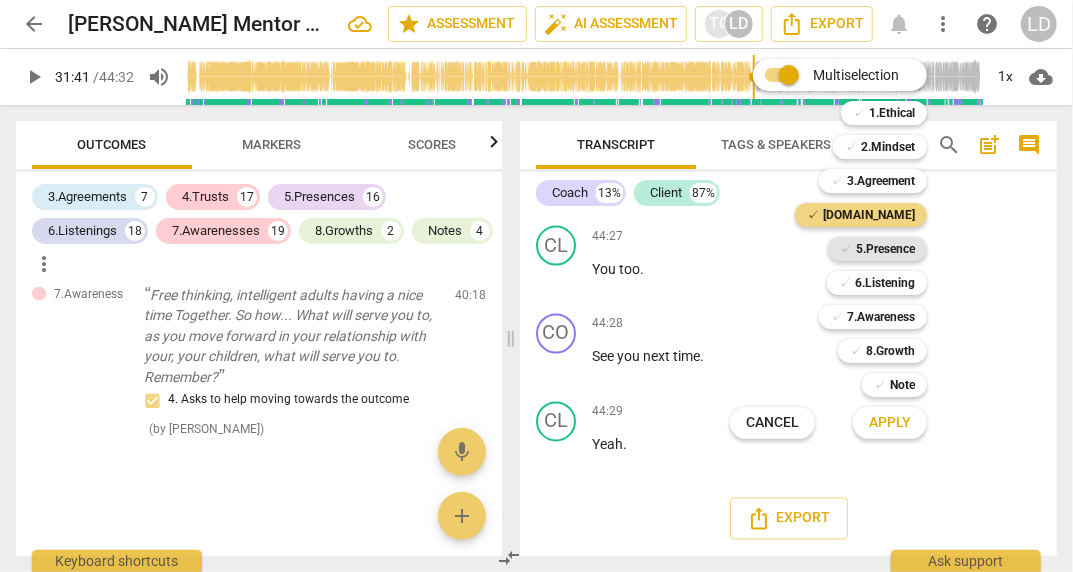 click on "5.Presence" at bounding box center (885, 249) 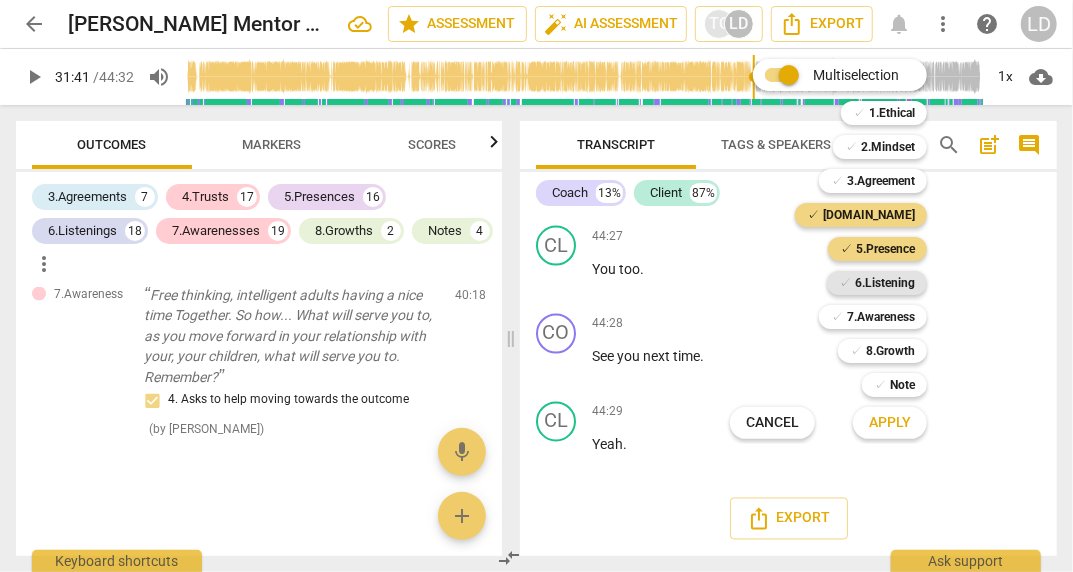 click on "6.Listening" at bounding box center [885, 283] 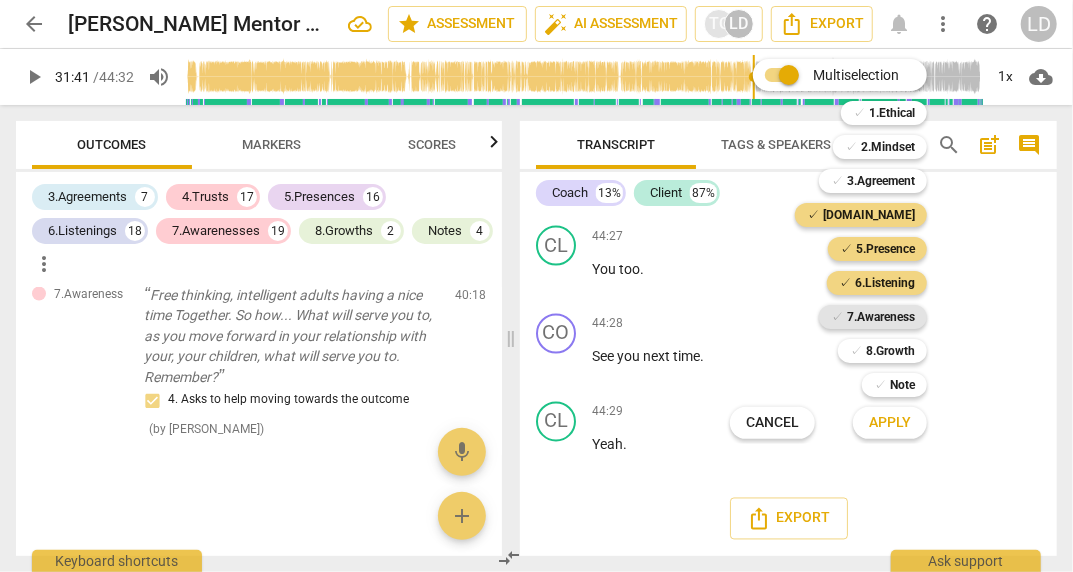 click on "7.Awareness" at bounding box center (881, 317) 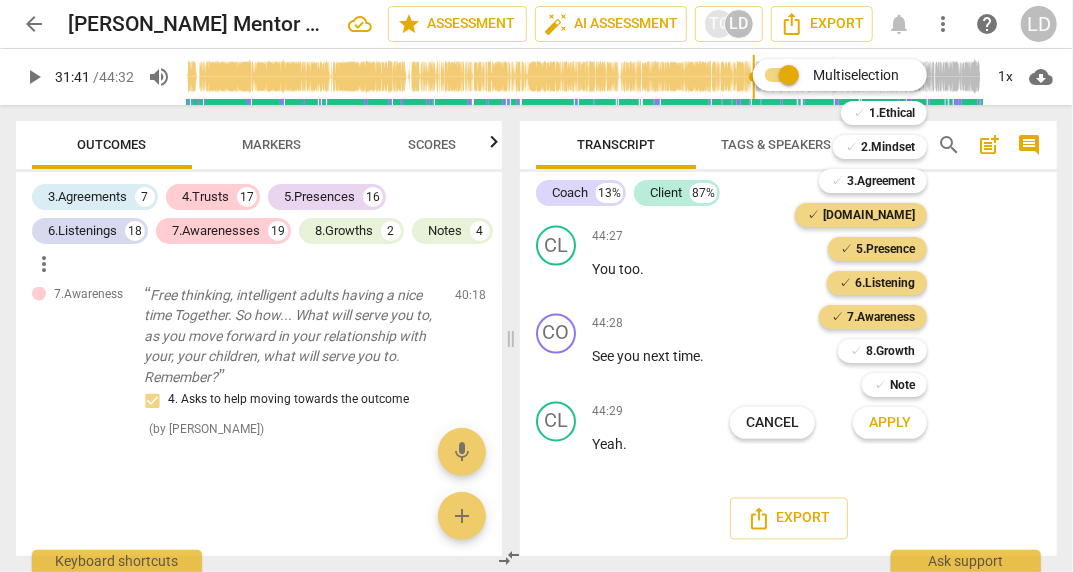 click on "Apply" at bounding box center [890, 423] 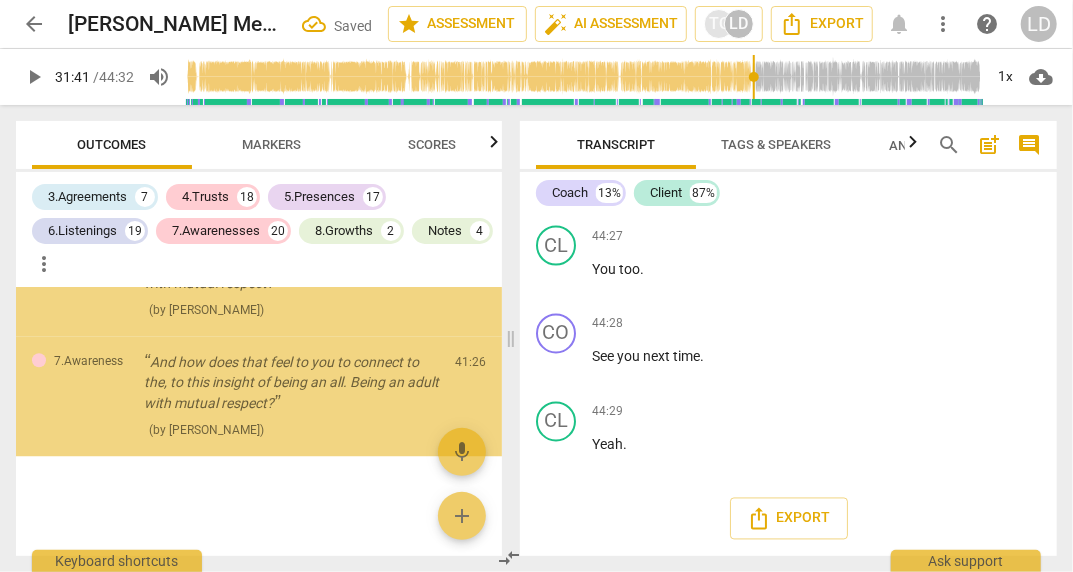 scroll, scrollTop: 27140, scrollLeft: 0, axis: vertical 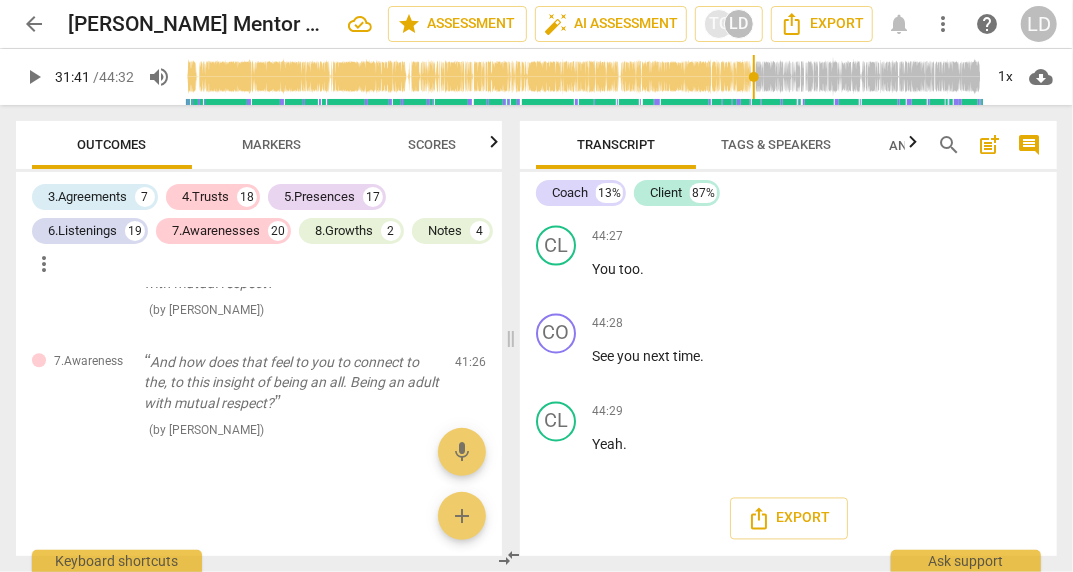 click on "3. Supports expression of feelings" at bounding box center [884, -1538] 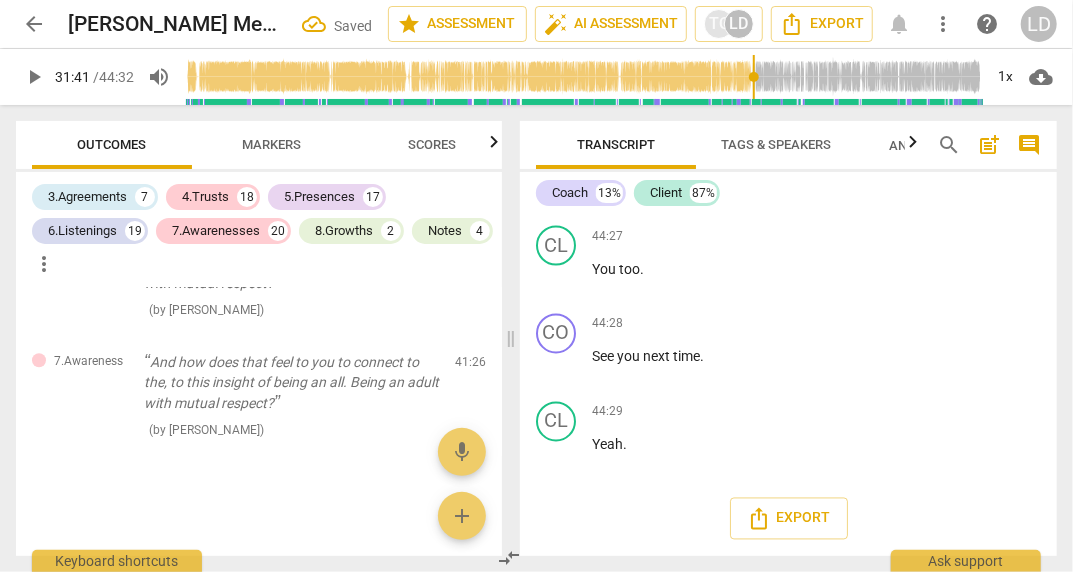 scroll, scrollTop: 27039, scrollLeft: 0, axis: vertical 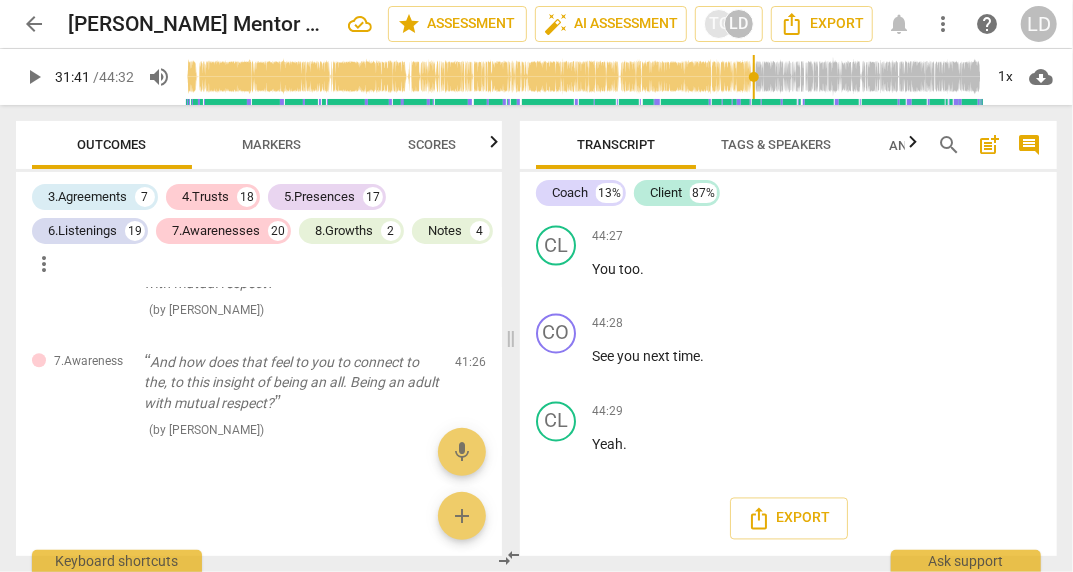 click on "4. Demonstrates curiosity" at bounding box center (884, -1168) 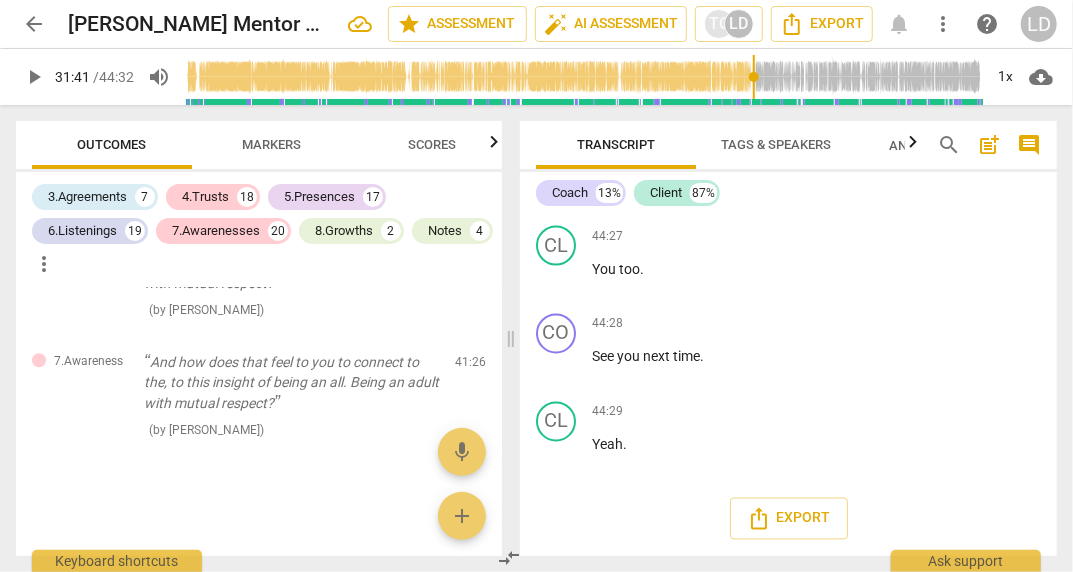 scroll, scrollTop: 27814, scrollLeft: 0, axis: vertical 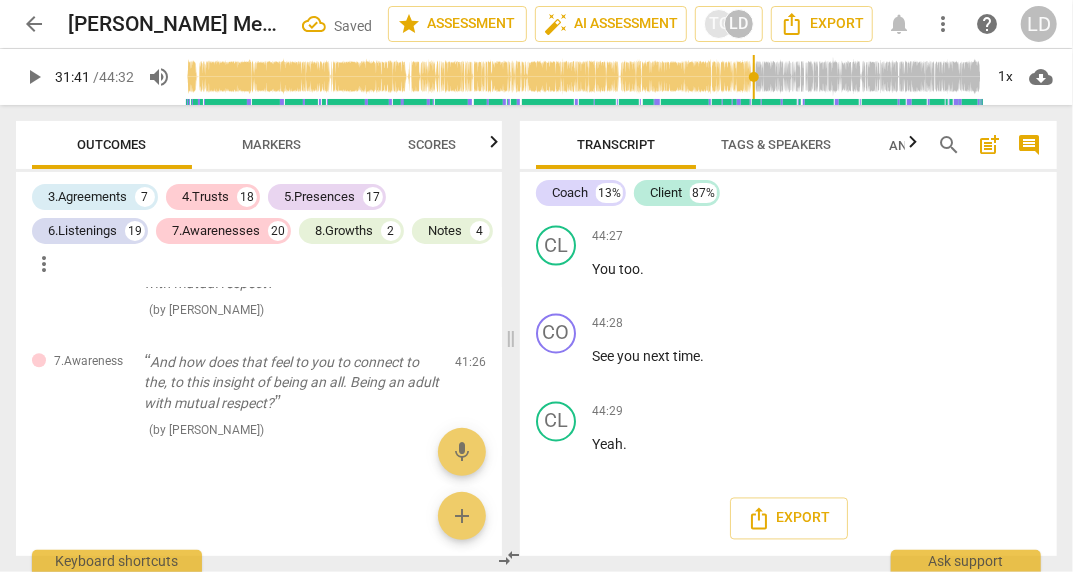 click on "1. Customizes questions" at bounding box center (884, -984) 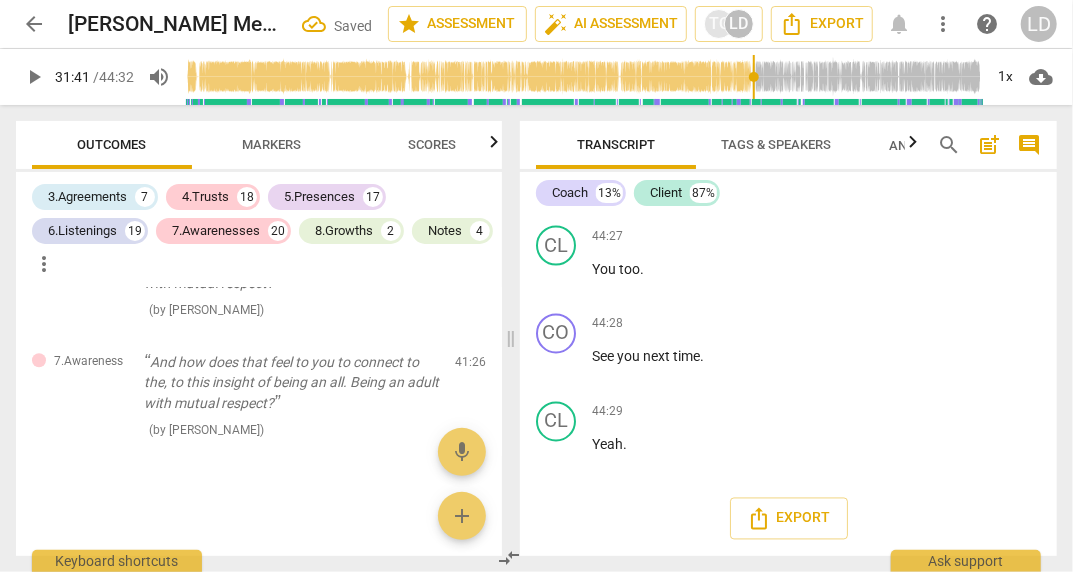 scroll, scrollTop: 27951, scrollLeft: 0, axis: vertical 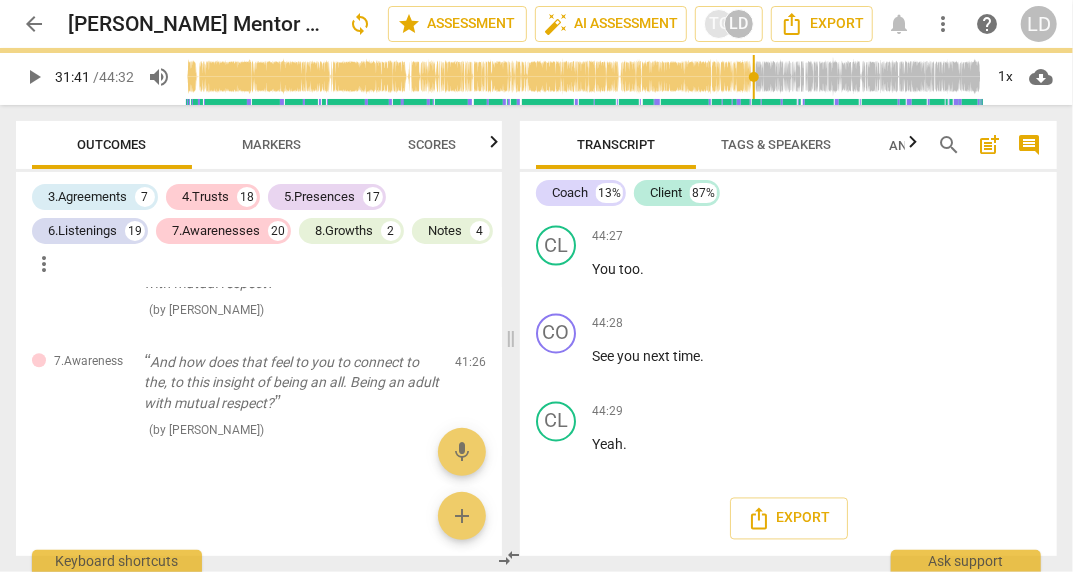 click on "5. Inquires about perception" at bounding box center [884, -843] 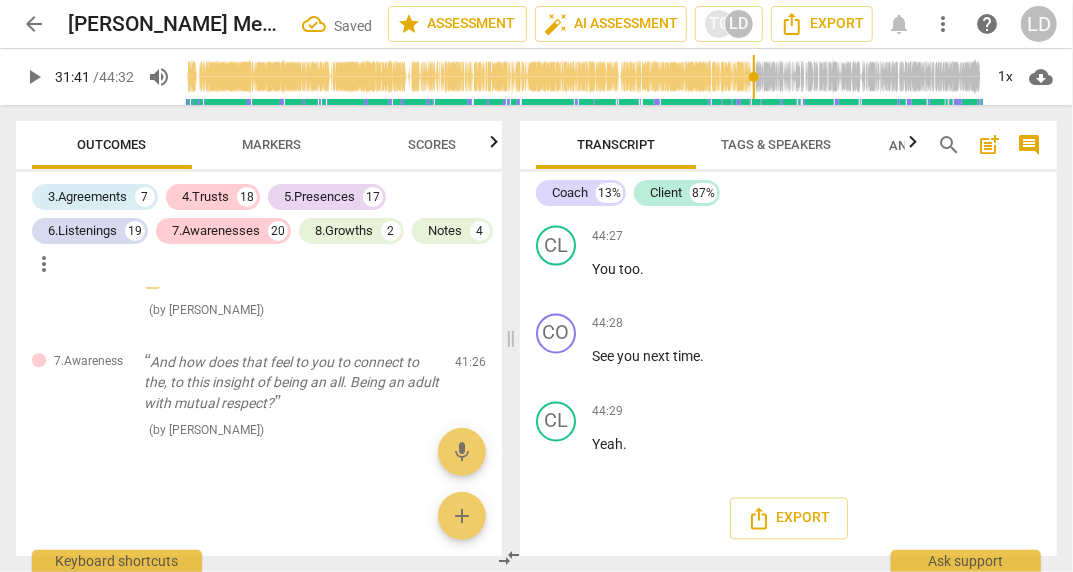 click on "7. Summarizes what communicated" at bounding box center [884, -784] 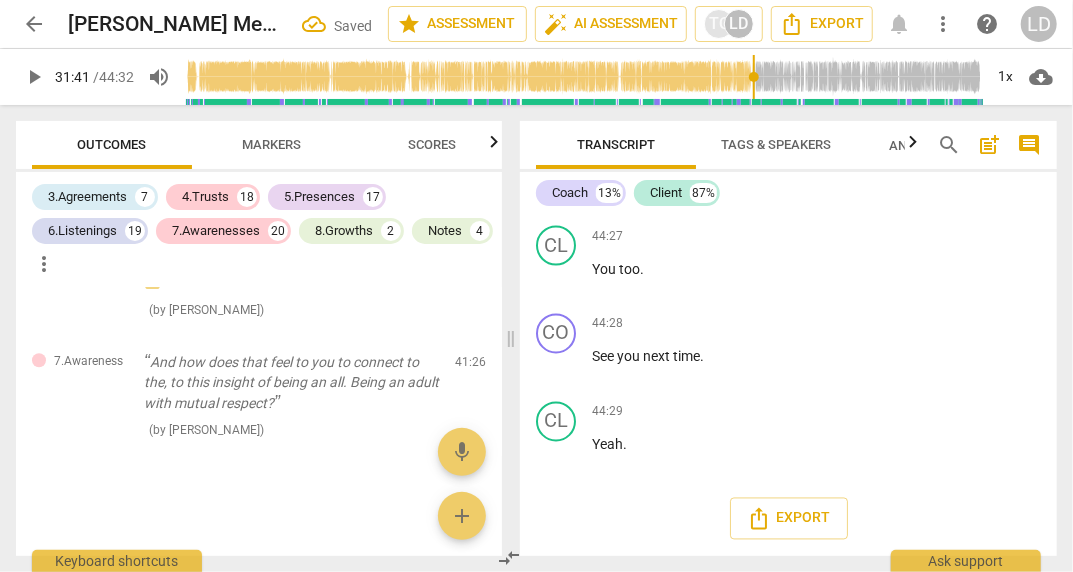 scroll, scrollTop: 28364, scrollLeft: 0, axis: vertical 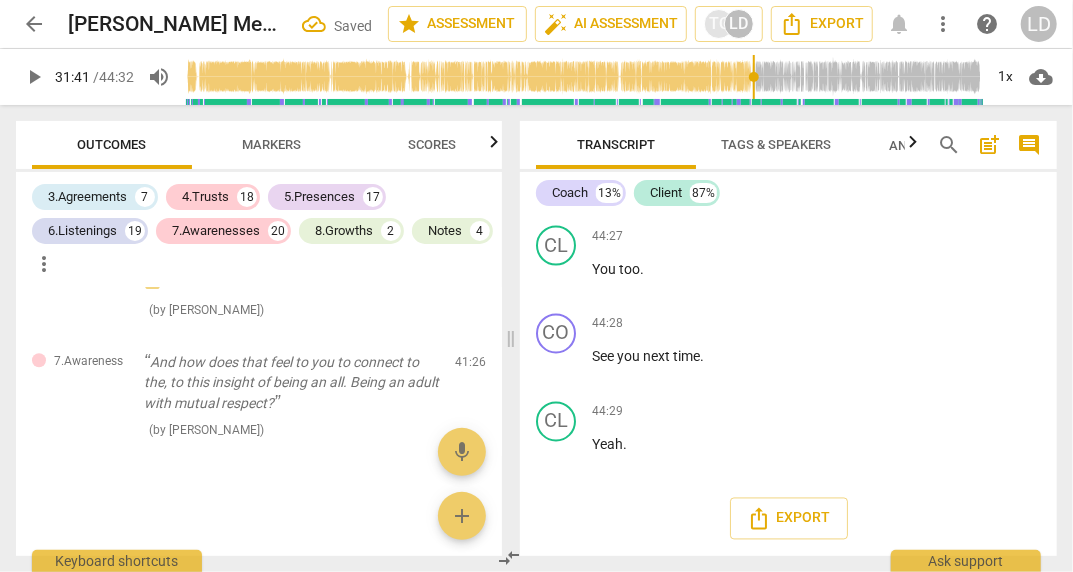 click on "1. Asks about a current way of thinking" at bounding box center (884, -626) 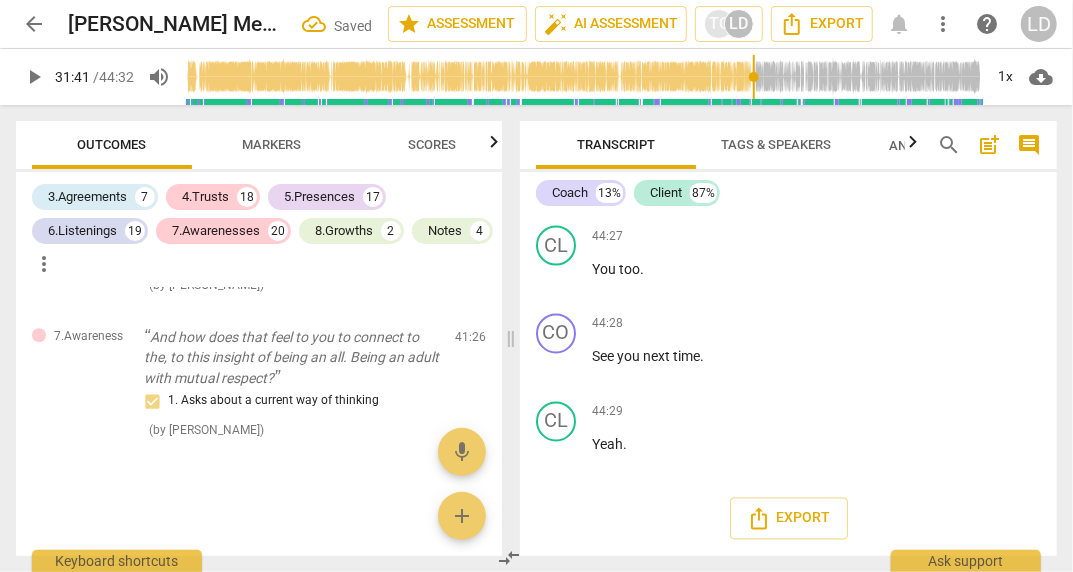 scroll, scrollTop: 28605, scrollLeft: 0, axis: vertical 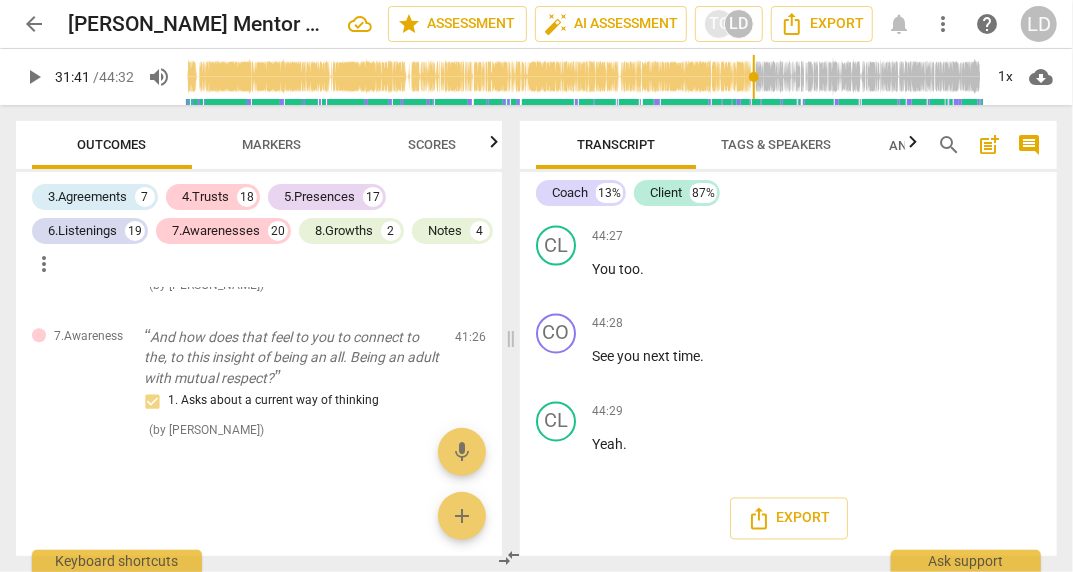 click on "6. Asks clear, open-ended questions" at bounding box center (884, -353) 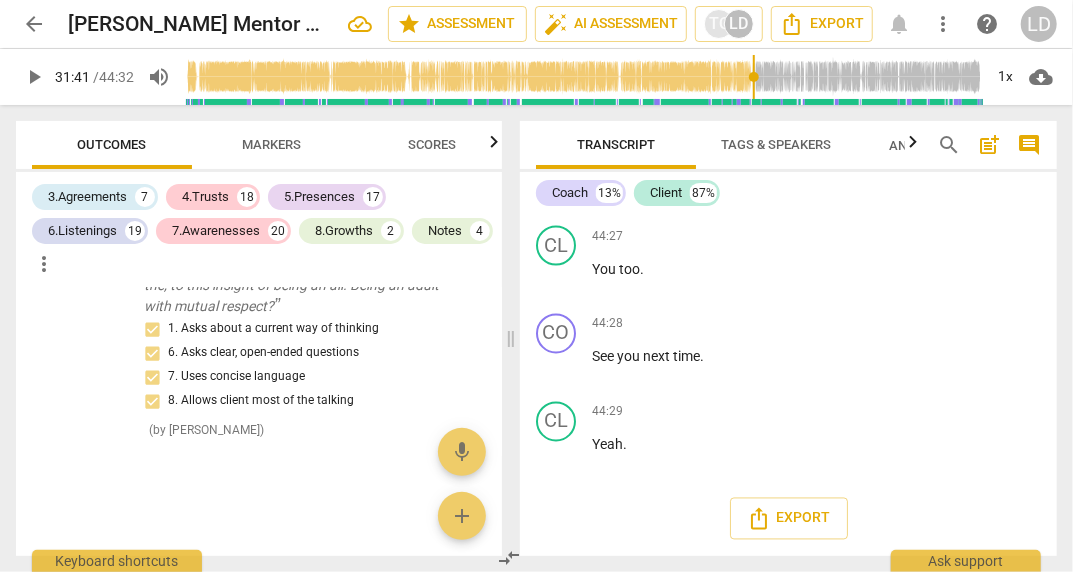 scroll, scrollTop: 27537, scrollLeft: 0, axis: vertical 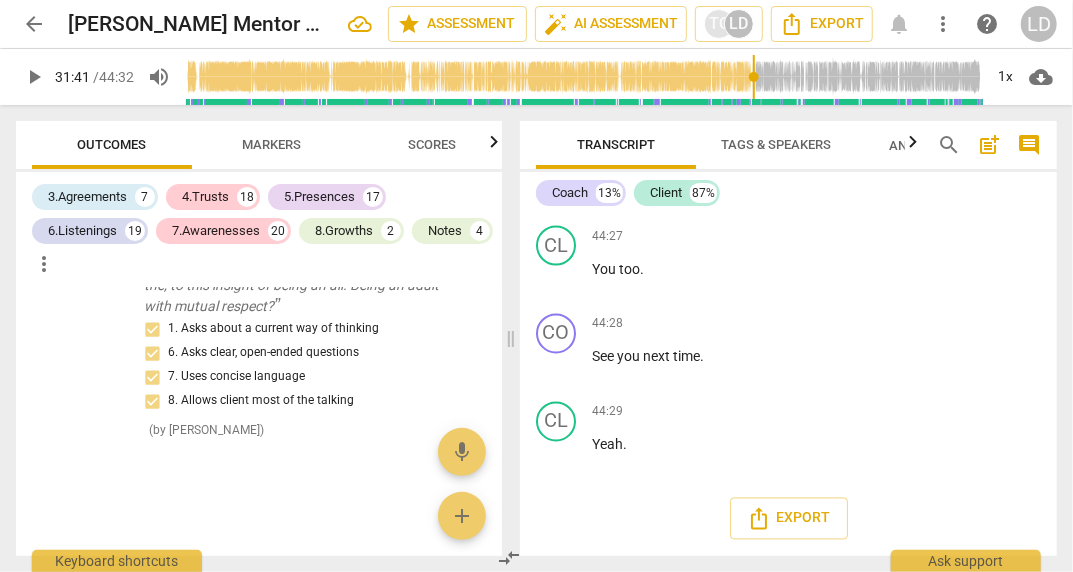 click on "+" at bounding box center [735, -1219] 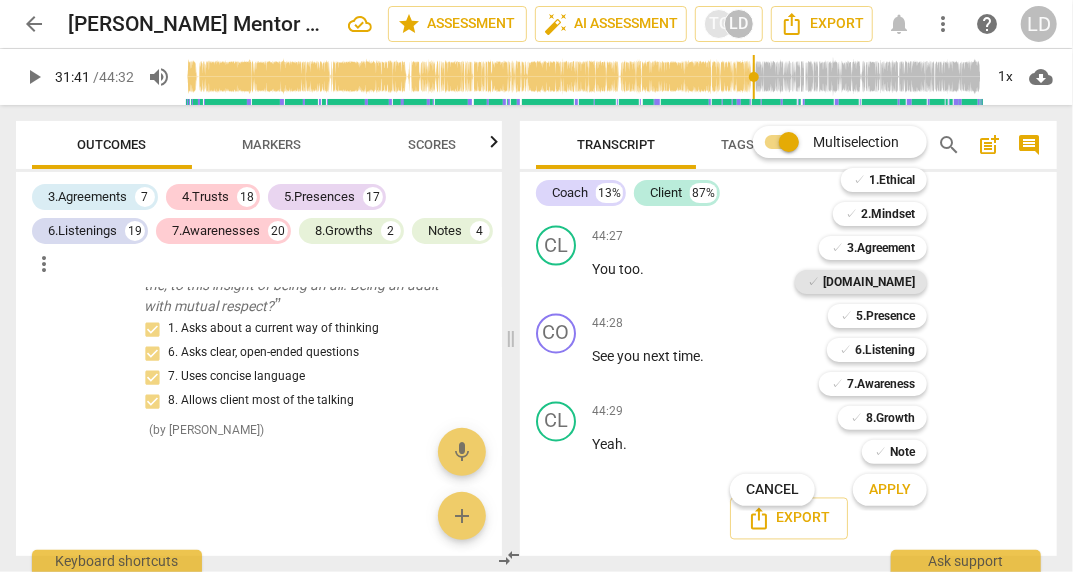 click on "[DOMAIN_NAME]" at bounding box center (869, 282) 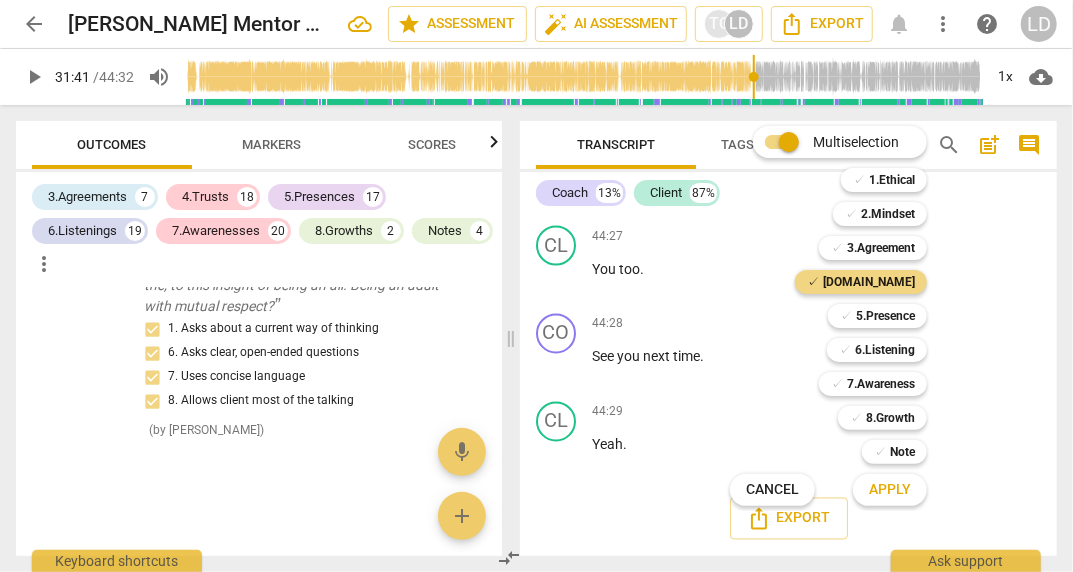 click on "Apply" at bounding box center (890, 490) 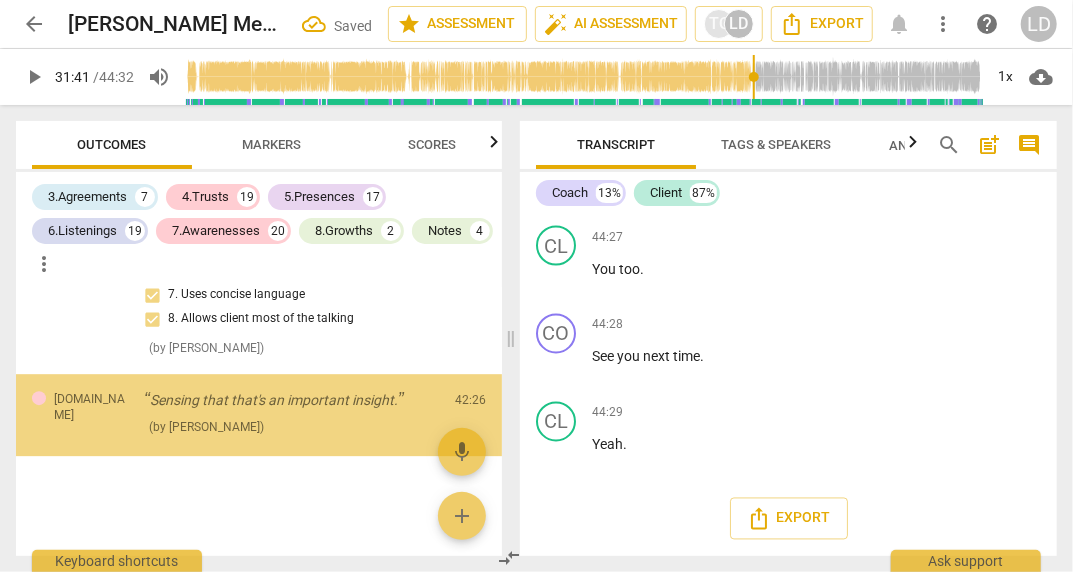 scroll, scrollTop: 27846, scrollLeft: 0, axis: vertical 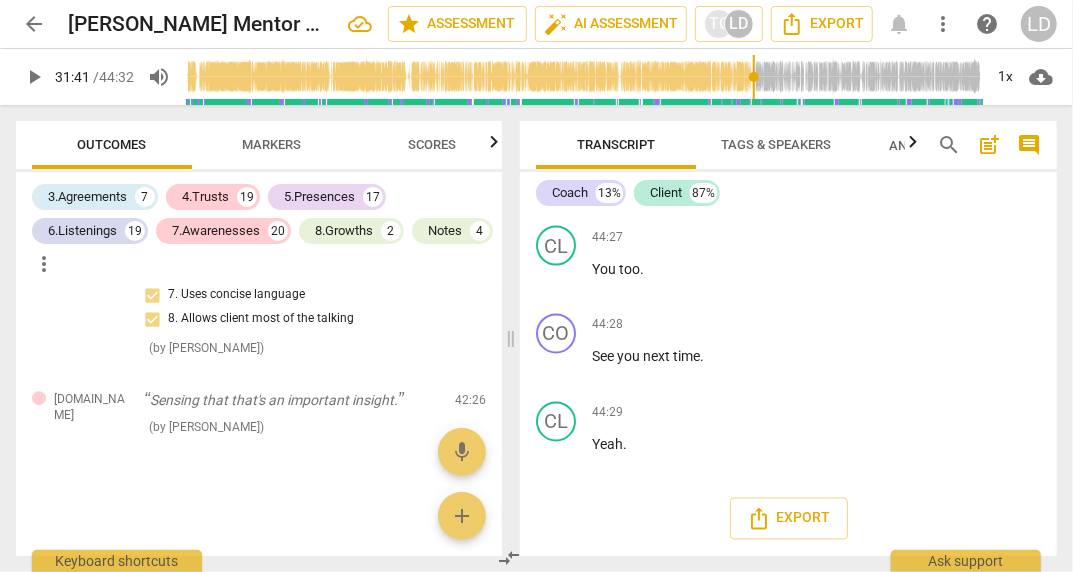 click on "4. Partners by inviting client to respond" at bounding box center [884, -997] 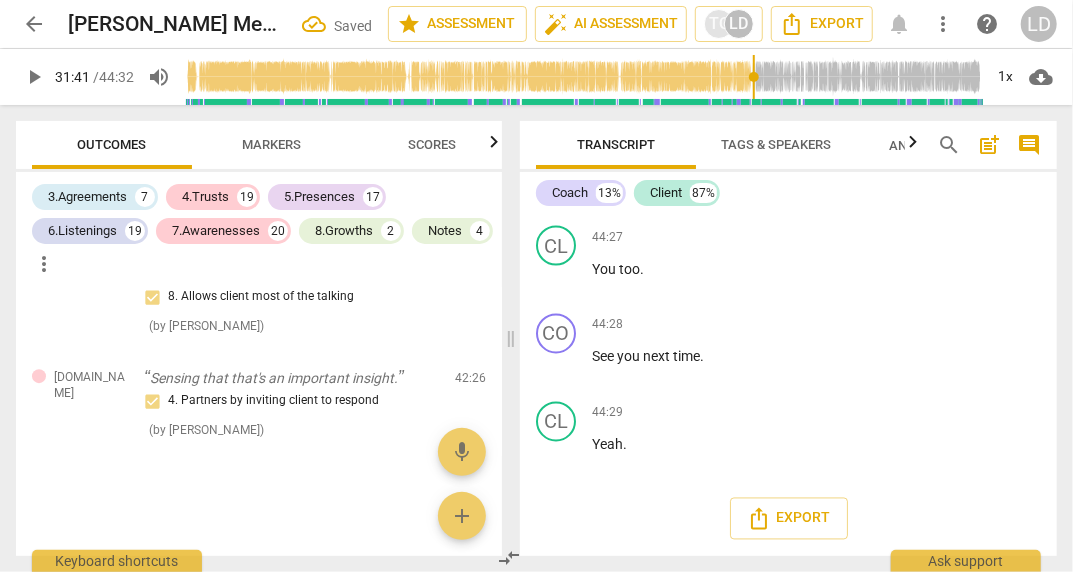 scroll, scrollTop: 27790, scrollLeft: 0, axis: vertical 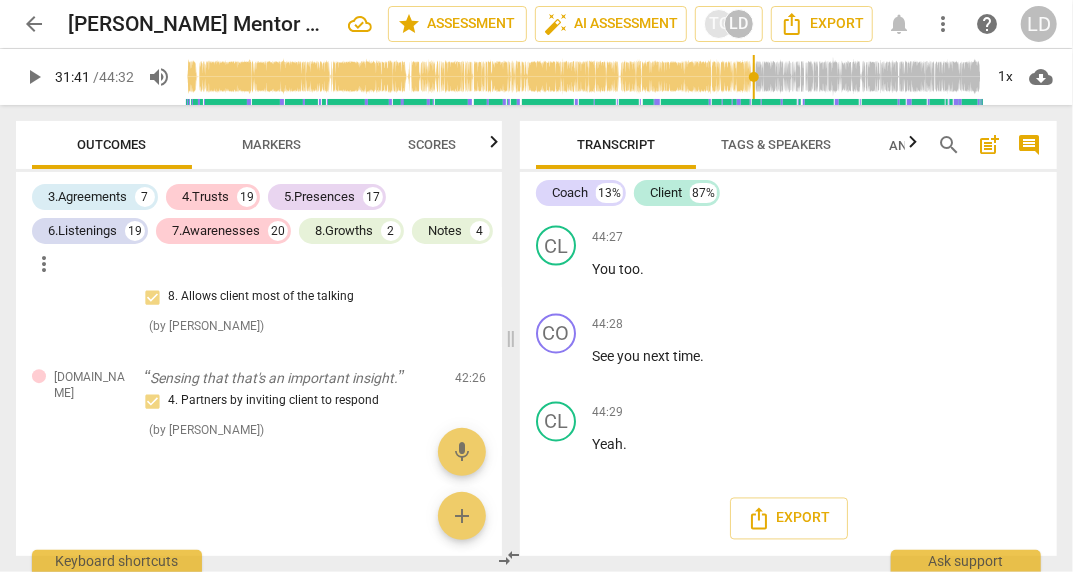click on "+" at bounding box center (735, -999) 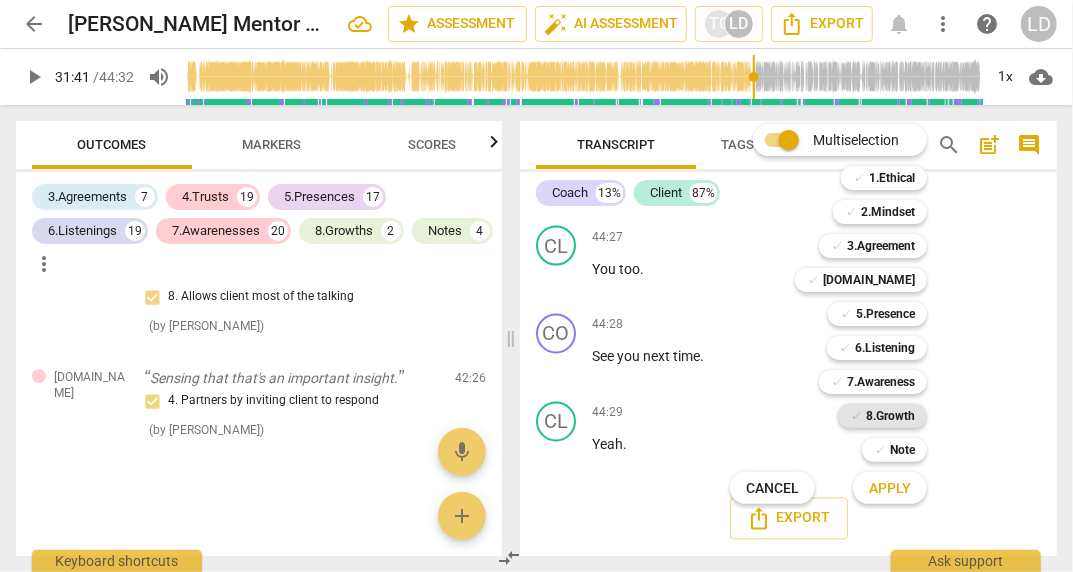 click on "✓ 8.Growth" at bounding box center [882, 416] 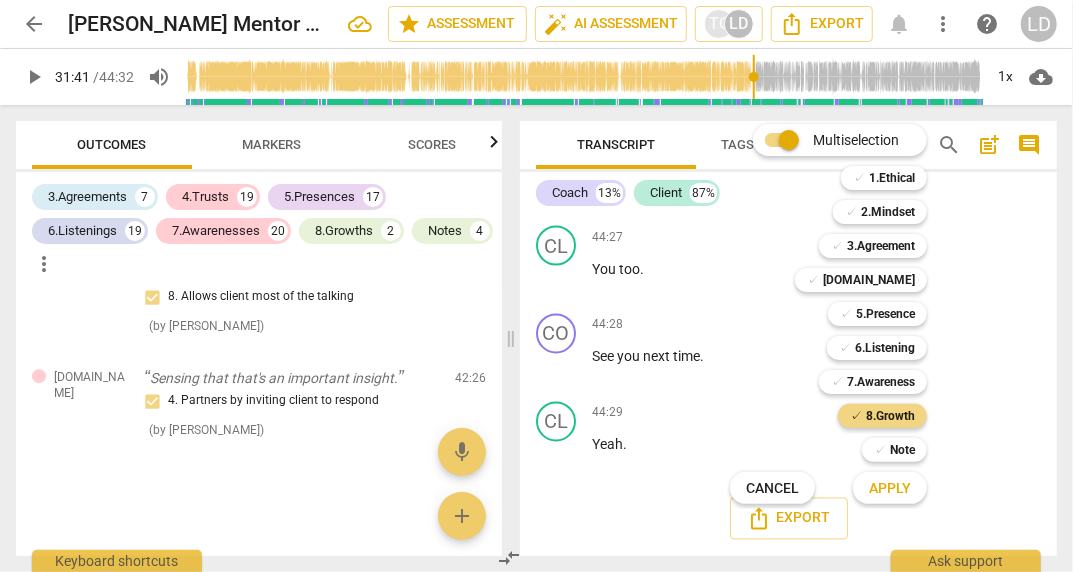 click on "Apply" at bounding box center [890, 489] 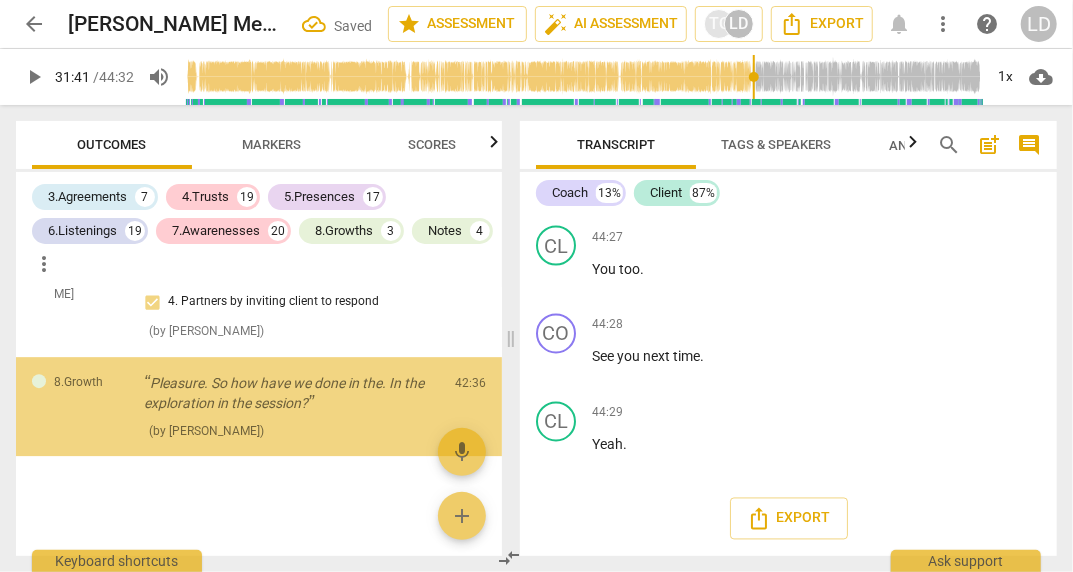 scroll, scrollTop: 28383, scrollLeft: 0, axis: vertical 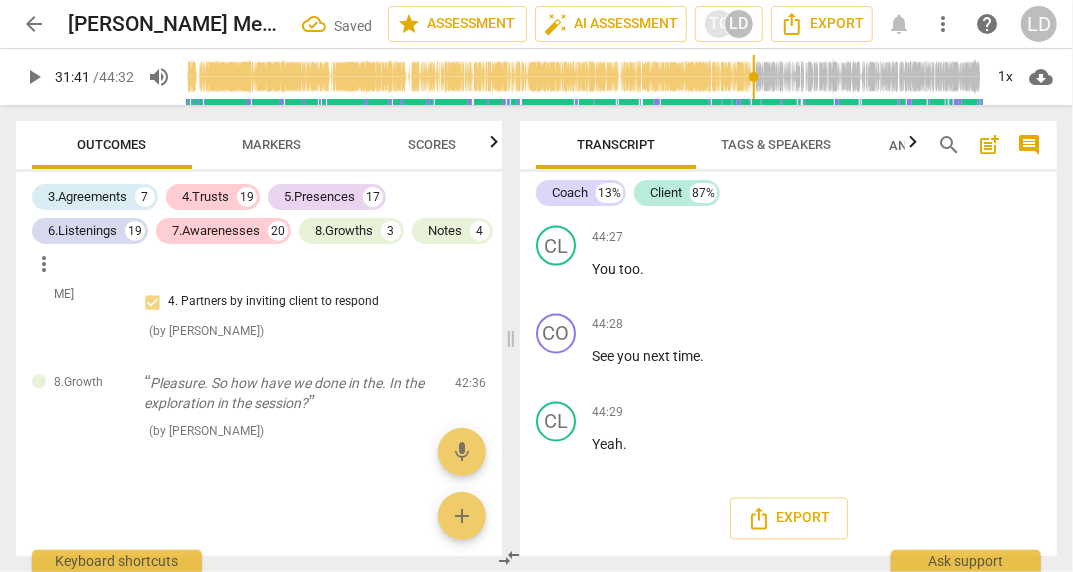 click on "1. Allows to explore progress" at bounding box center [884, -909] 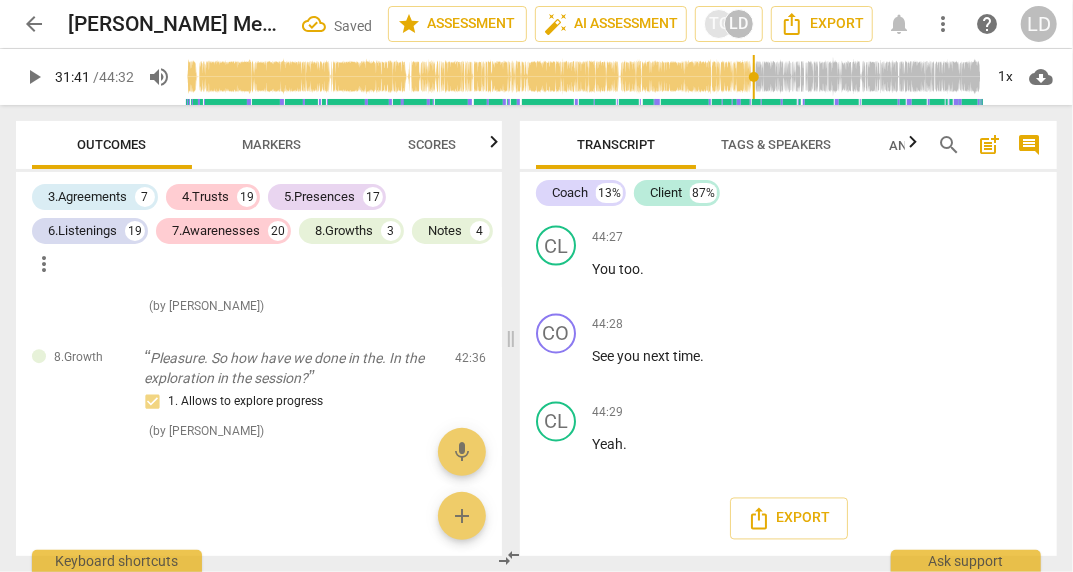 scroll, scrollTop: 28146, scrollLeft: 0, axis: vertical 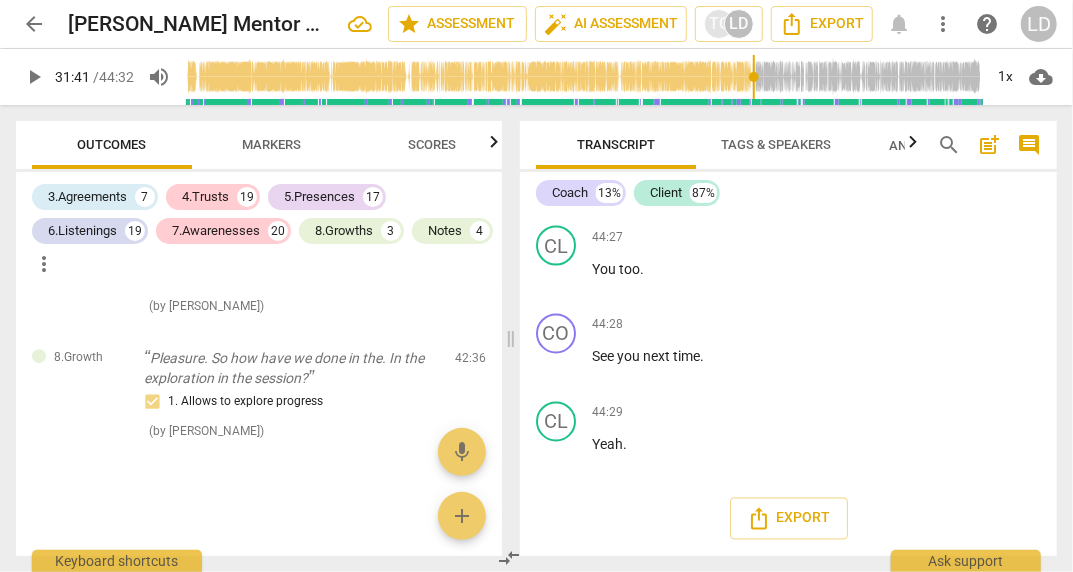 click on "+" at bounding box center [735, -778] 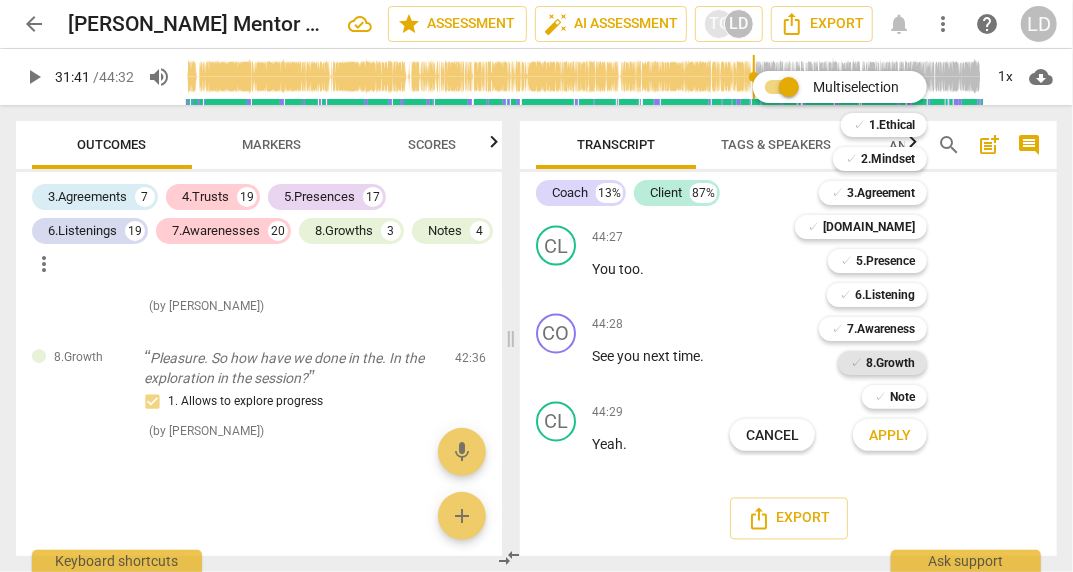 click on "8.Growth" at bounding box center [890, 363] 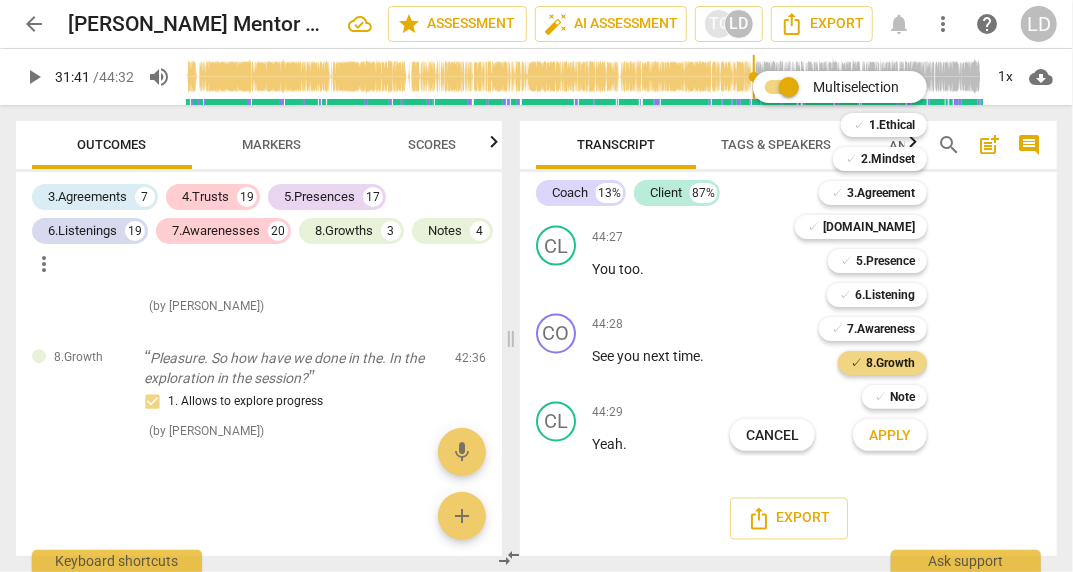 click on "Apply" at bounding box center [890, 436] 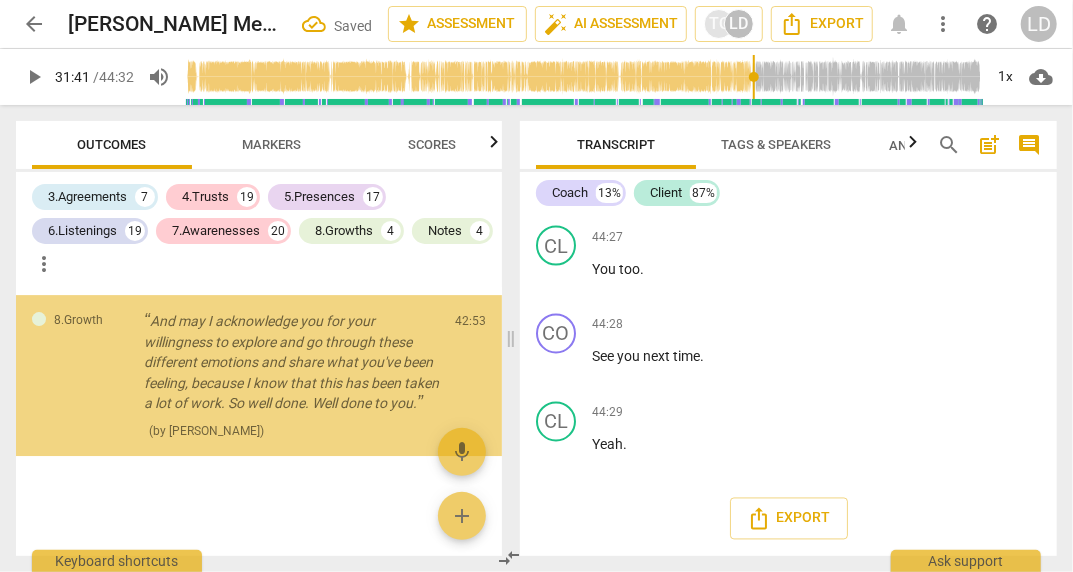 scroll, scrollTop: 28686, scrollLeft: 0, axis: vertical 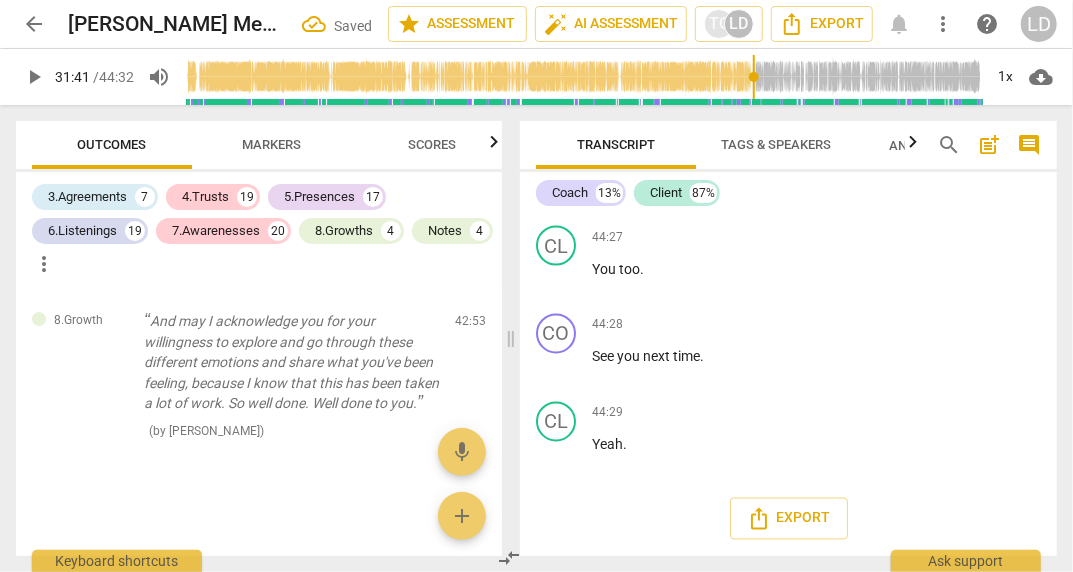 click on "8. Celebrates progress" at bounding box center (884, -371) 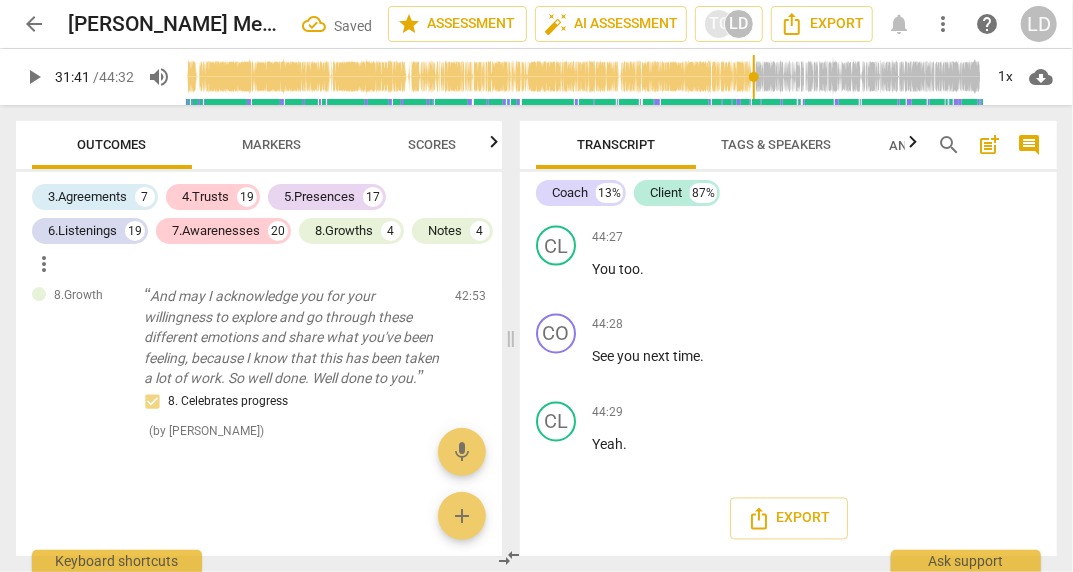 scroll, scrollTop: 28471, scrollLeft: 0, axis: vertical 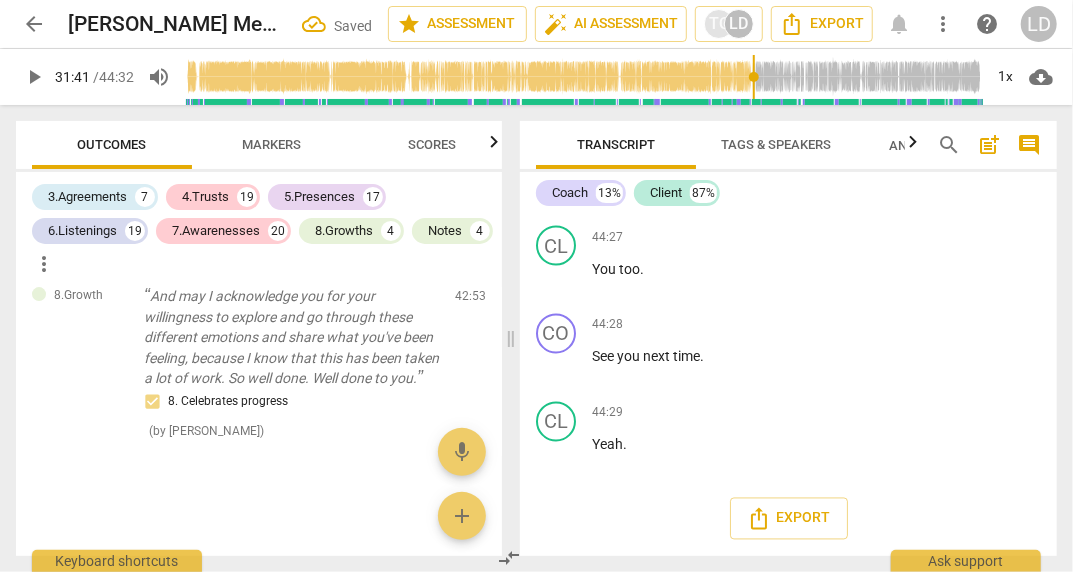 click on "+" at bounding box center (735, -518) 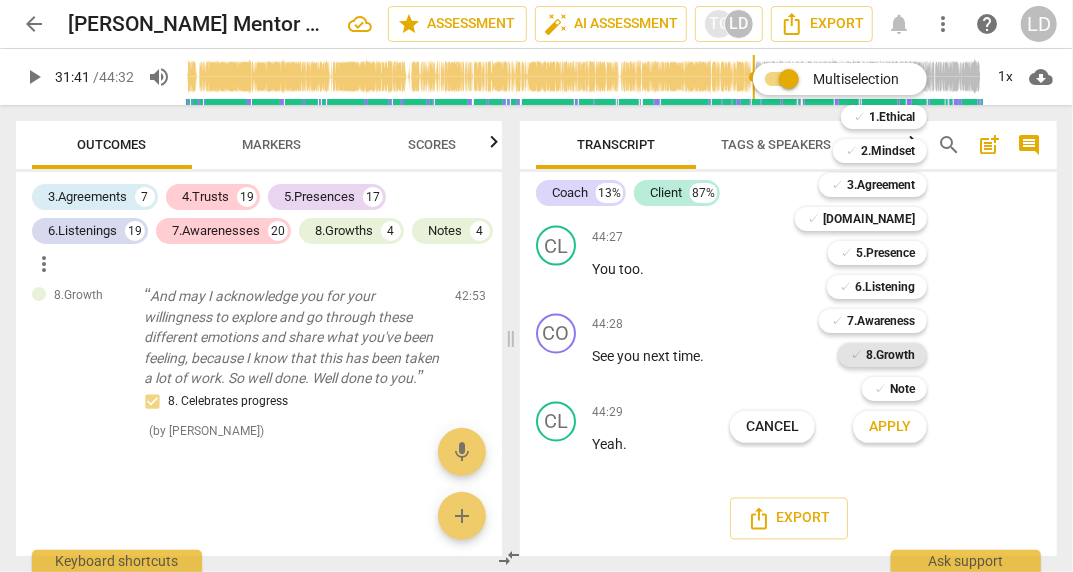 click on "8.Growth" at bounding box center (890, 355) 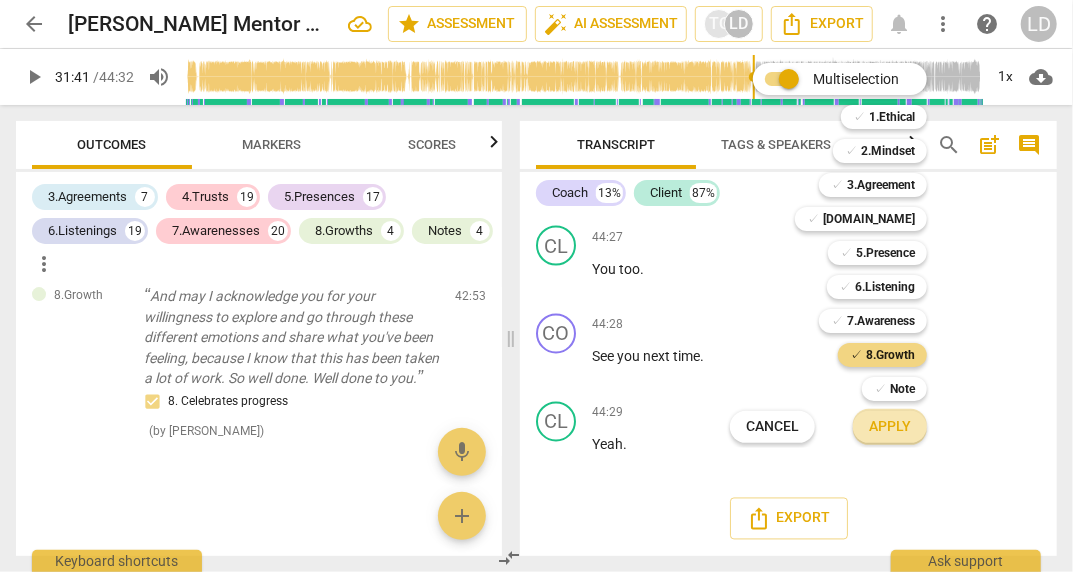 click on "Apply" at bounding box center [890, 427] 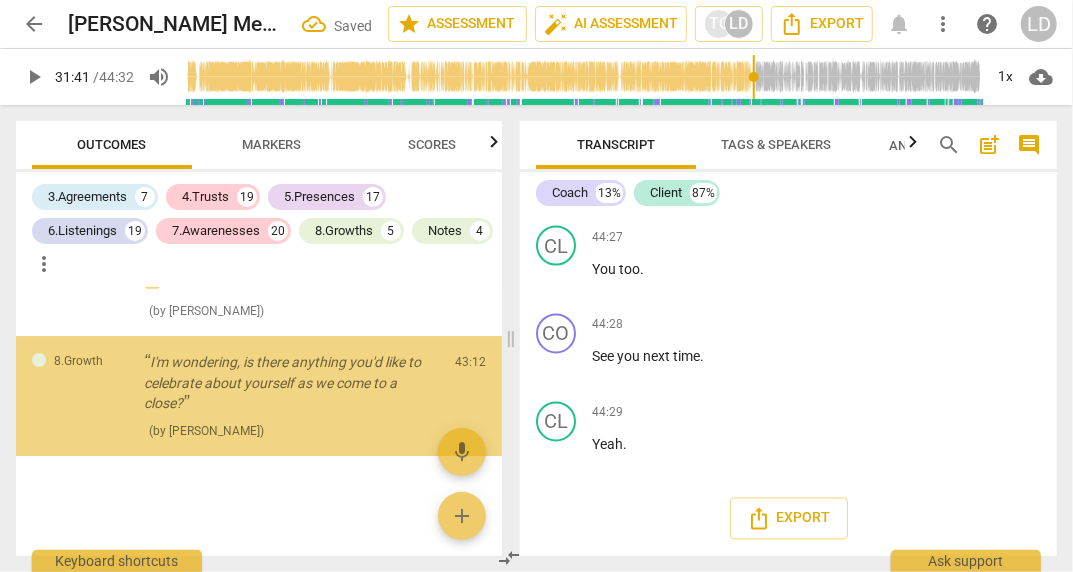 scroll, scrollTop: 29003, scrollLeft: 0, axis: vertical 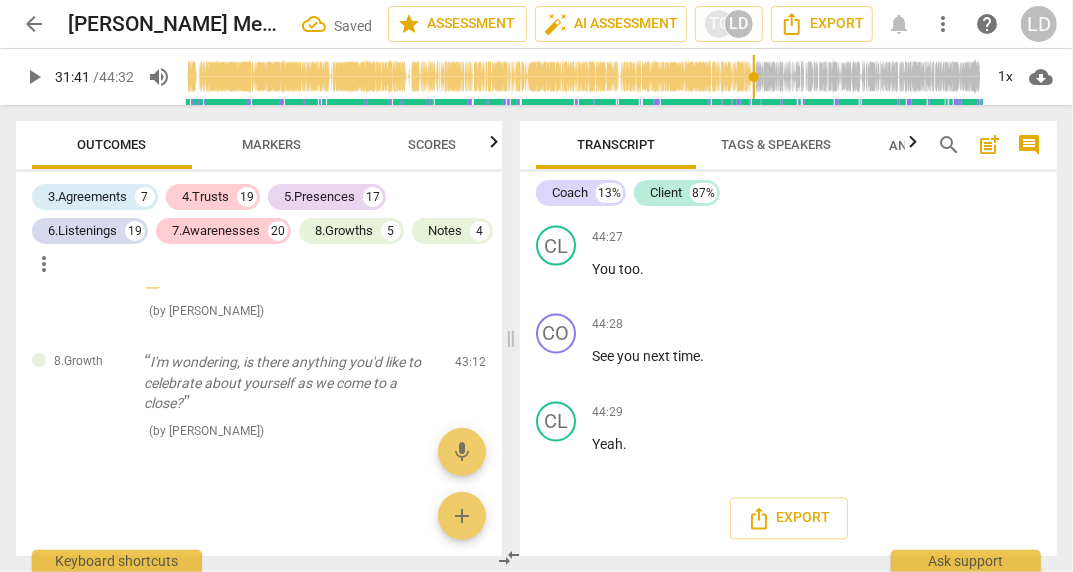 click on "8. Celebrates progress" at bounding box center [884, -111] 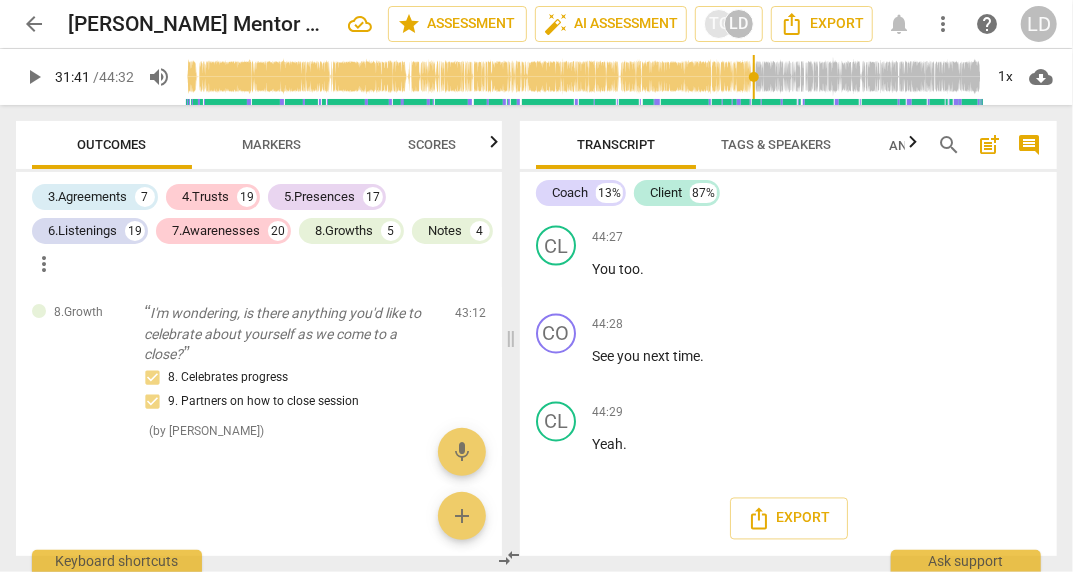 scroll, scrollTop: 28961, scrollLeft: 0, axis: vertical 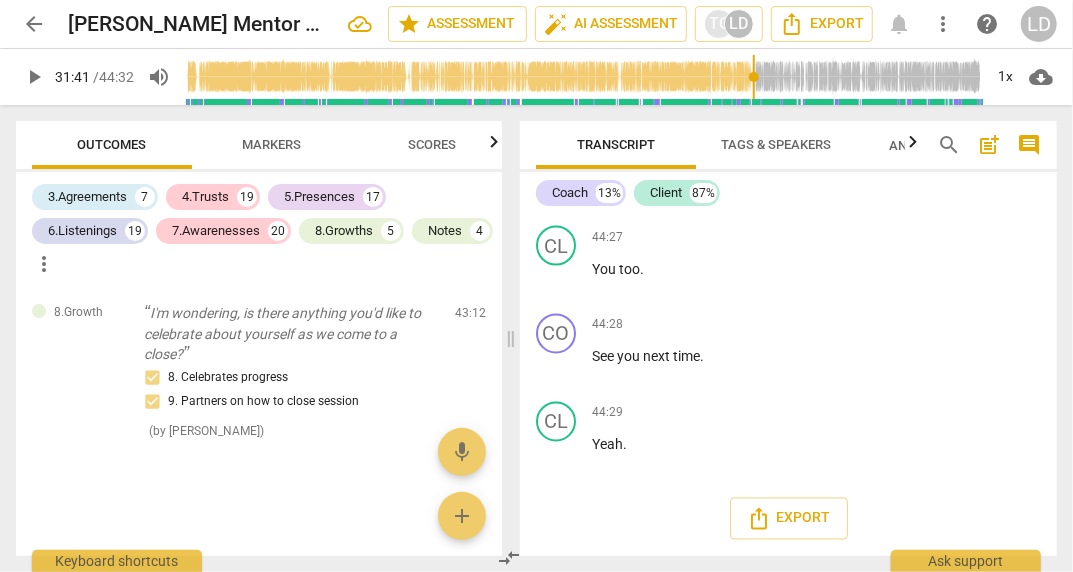 click on "[PERSON_NAME]" at bounding box center [645, -19] 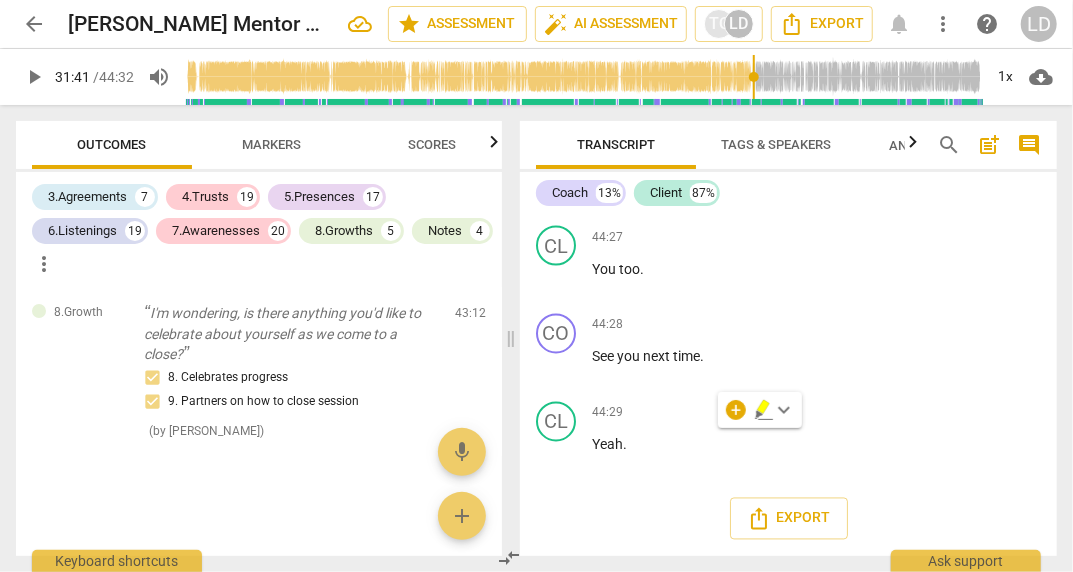 type 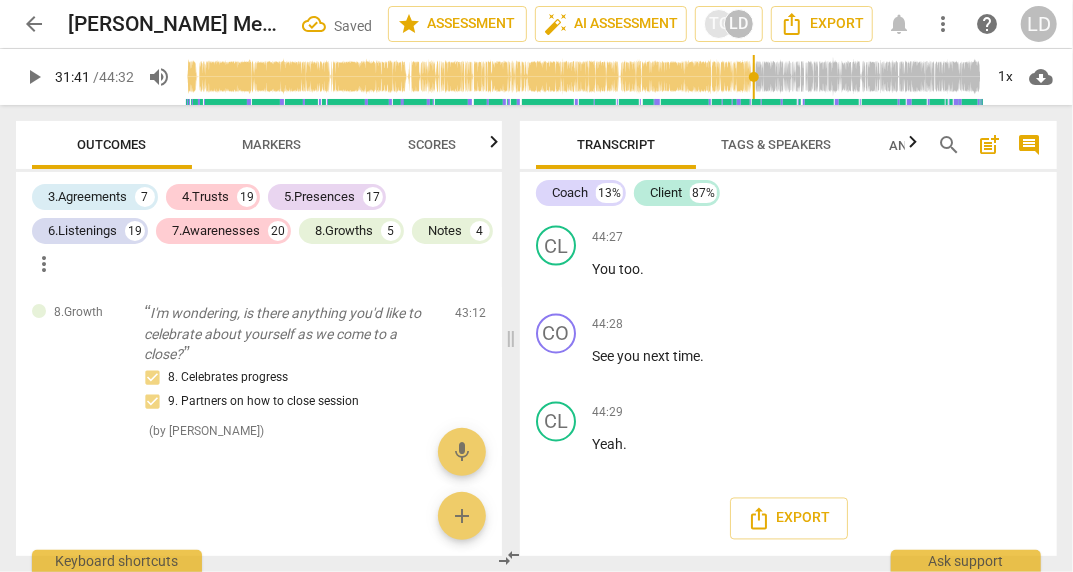 scroll, scrollTop: 29011, scrollLeft: 0, axis: vertical 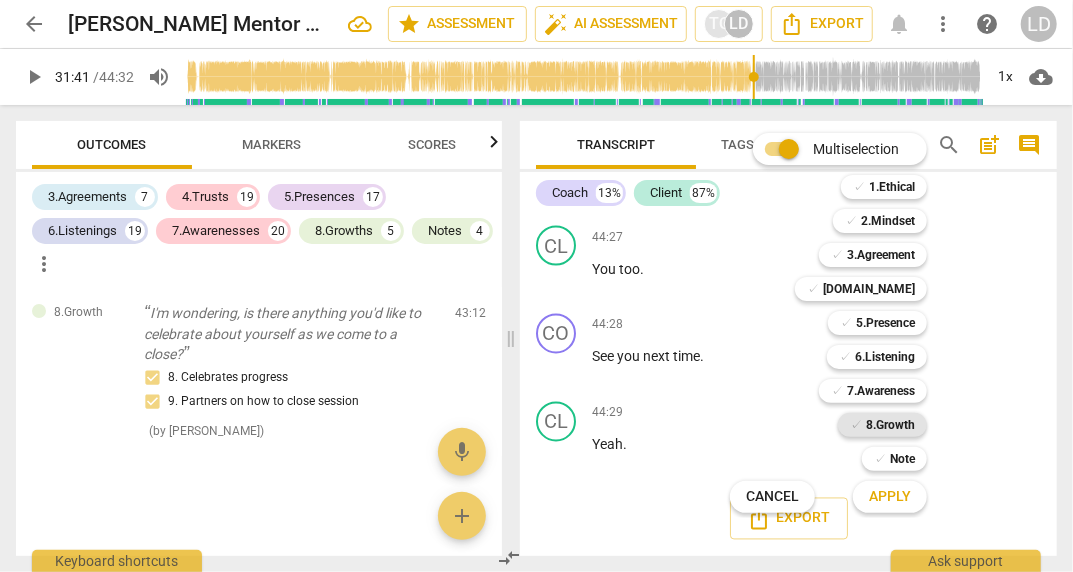 click on "✓" at bounding box center (856, 425) 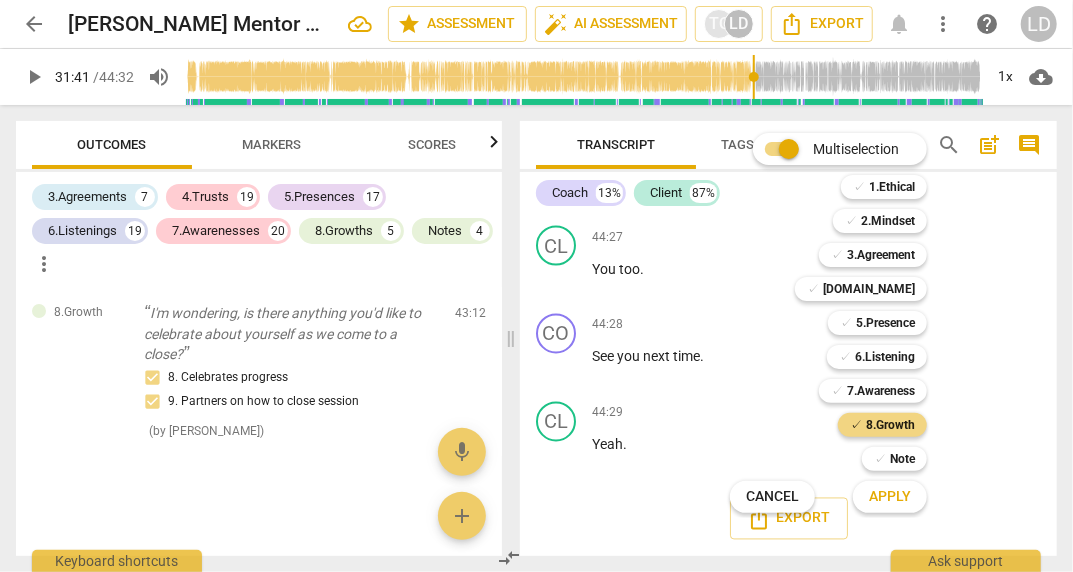 click on "Apply" at bounding box center (890, 497) 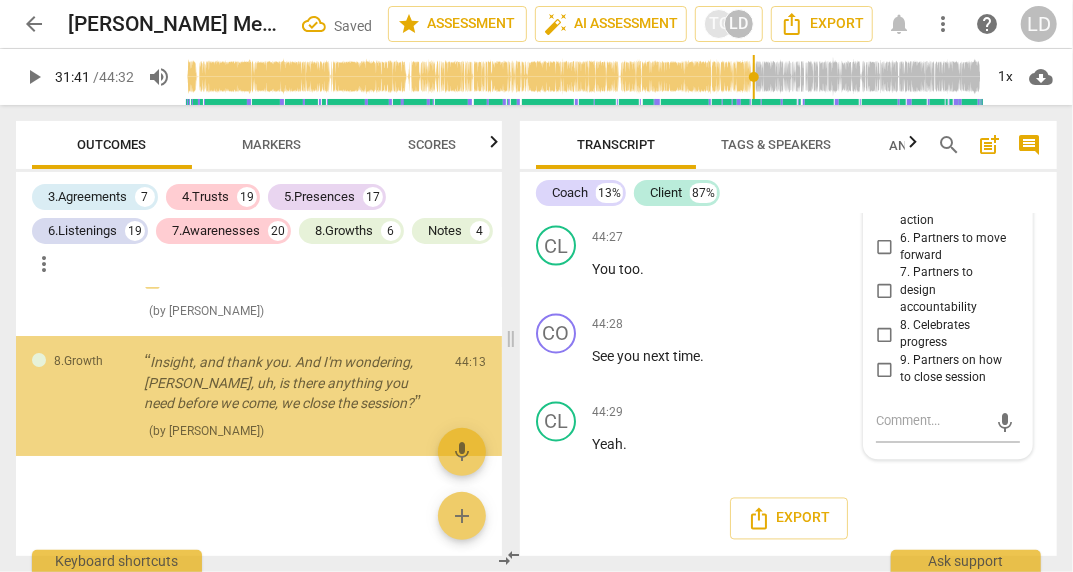 scroll, scrollTop: 29476, scrollLeft: 0, axis: vertical 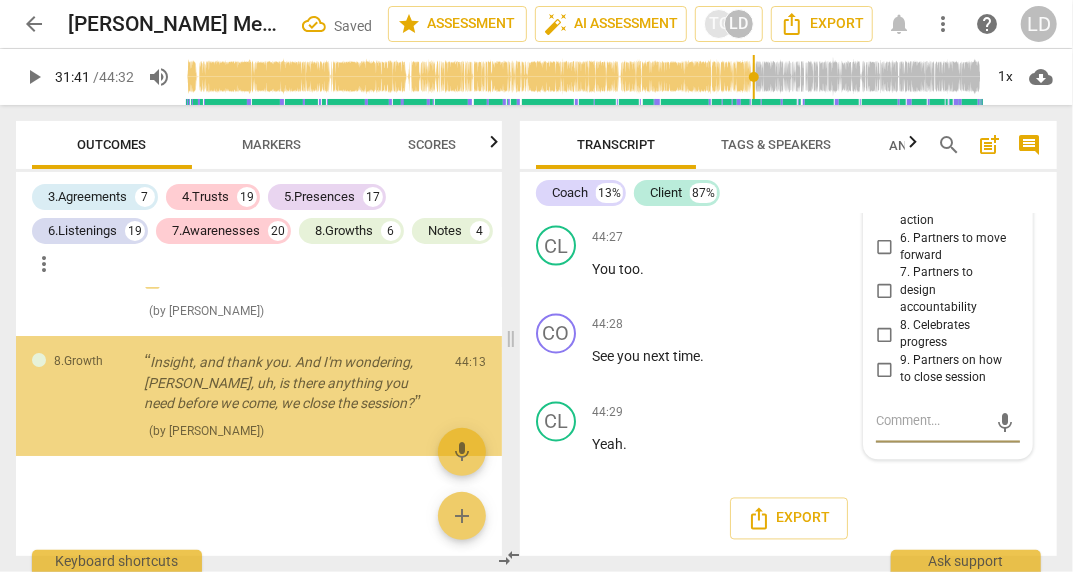 click on "9. Partners on how to close session" at bounding box center (884, 370) 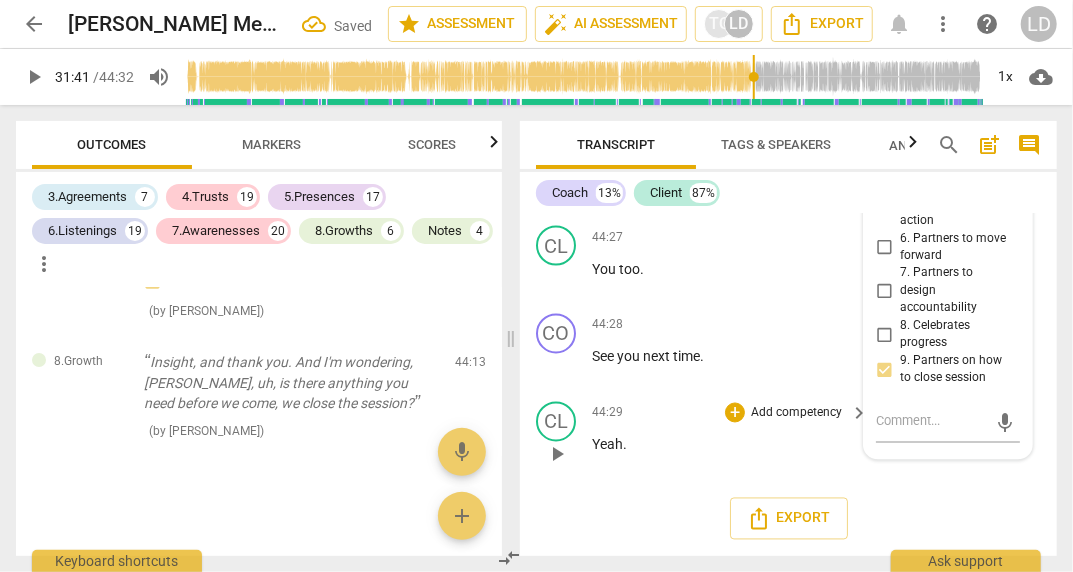 click on "Yeah ." at bounding box center [725, 445] 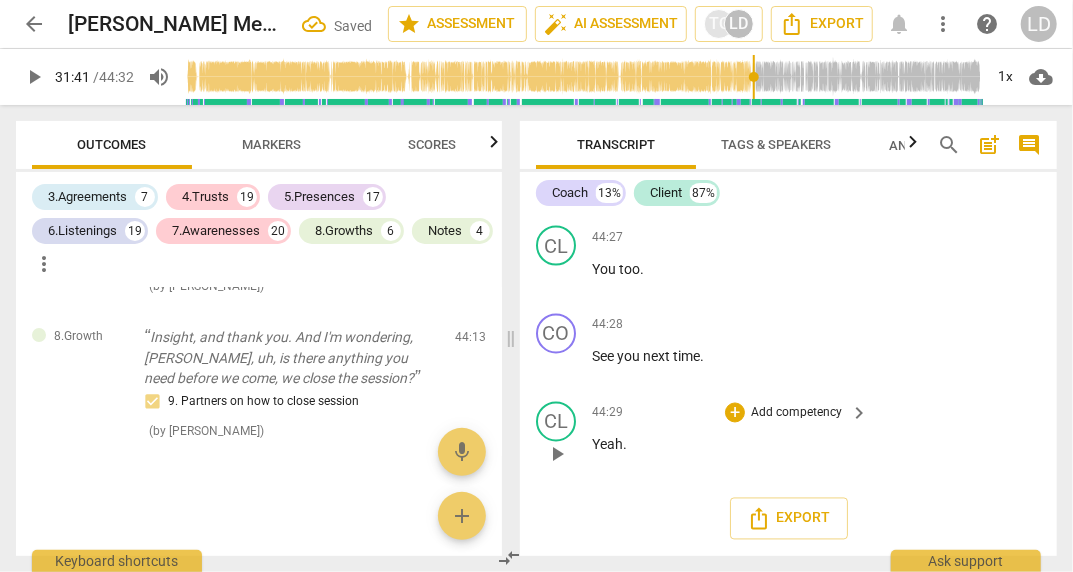 scroll, scrollTop: 29450, scrollLeft: 0, axis: vertical 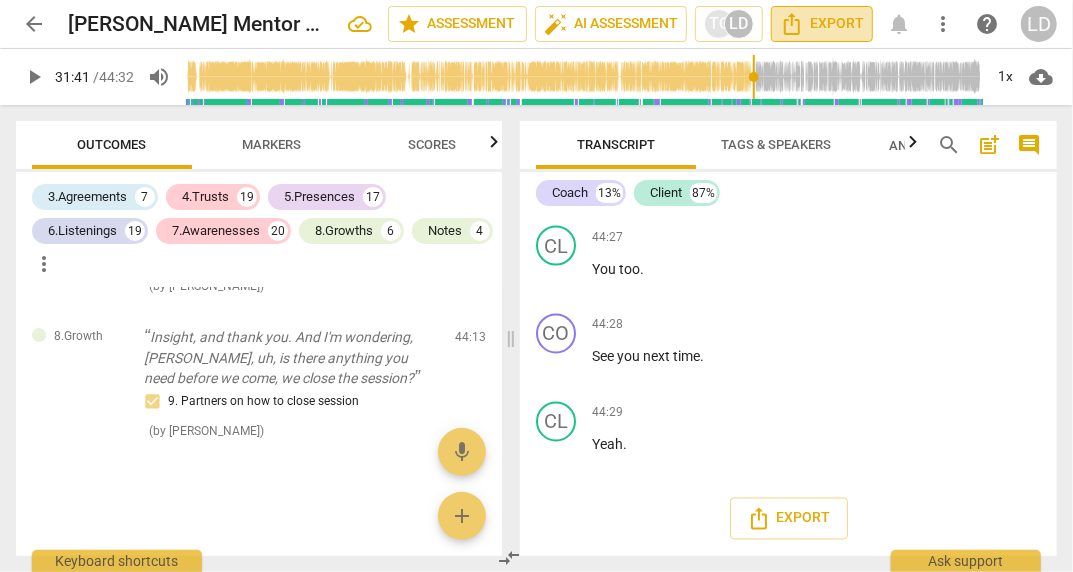 click on "Export" at bounding box center [822, 24] 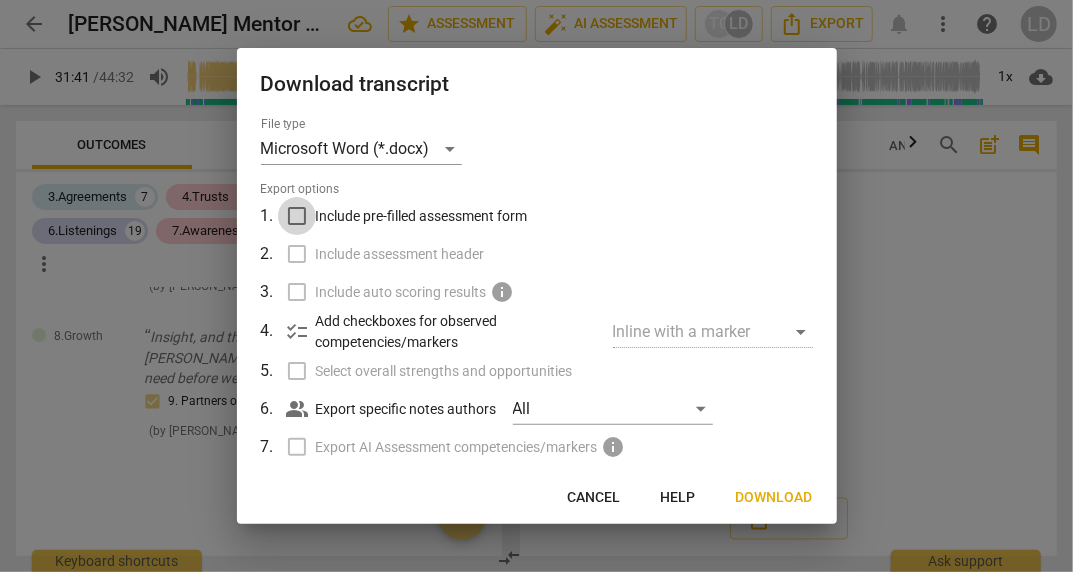 click on "Include pre-filled assessment form" at bounding box center [297, 216] 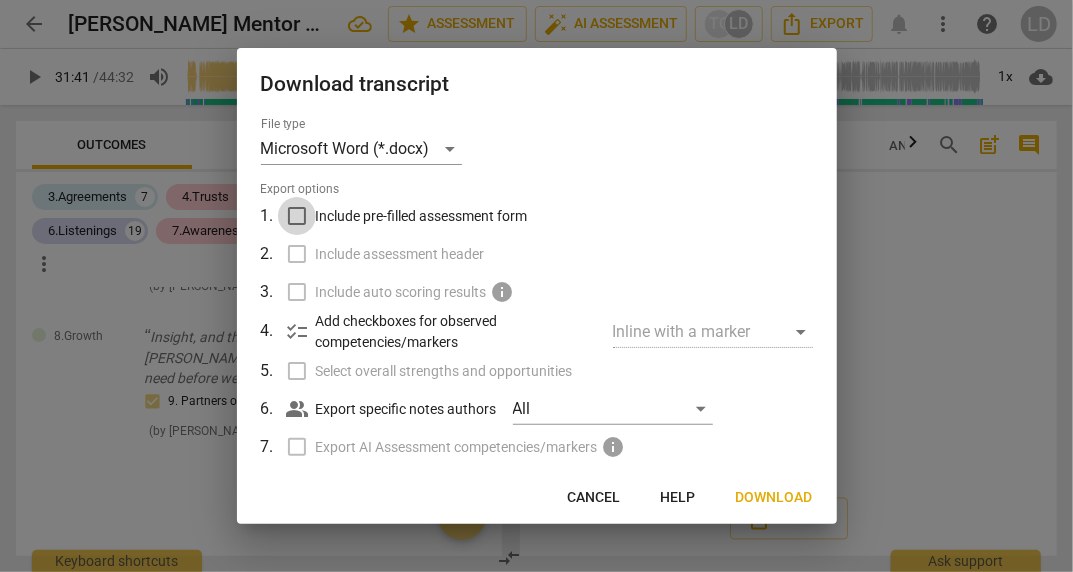 checkbox on "true" 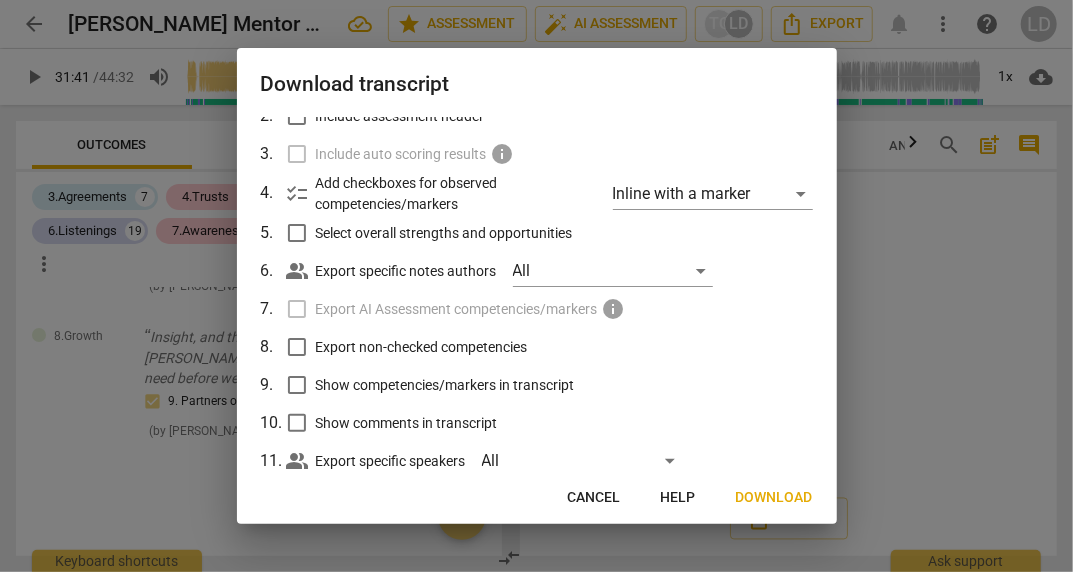 scroll, scrollTop: 147, scrollLeft: 0, axis: vertical 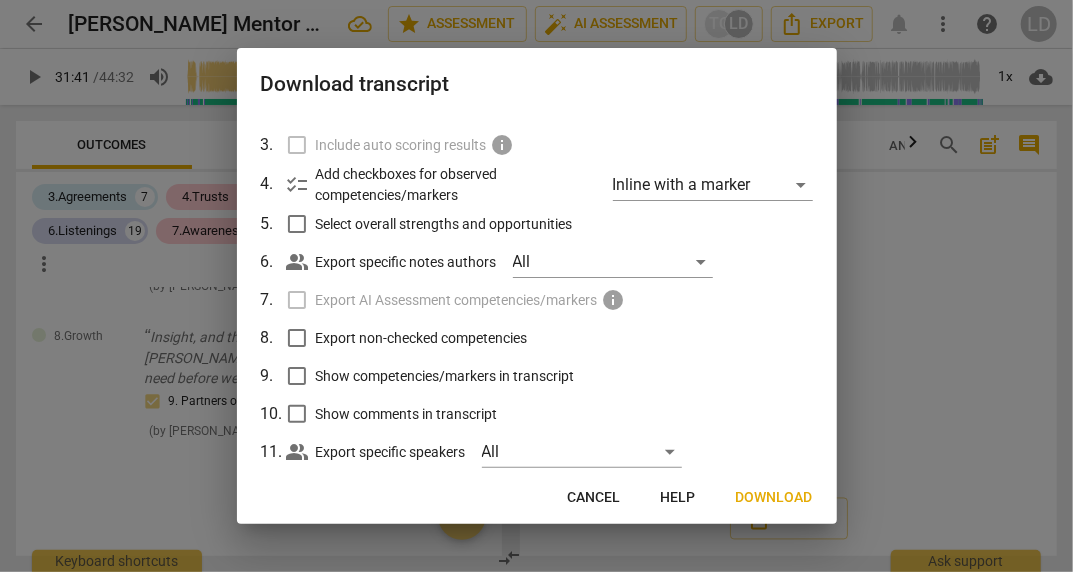 click on "Export non-checked competencies" at bounding box center (297, 338) 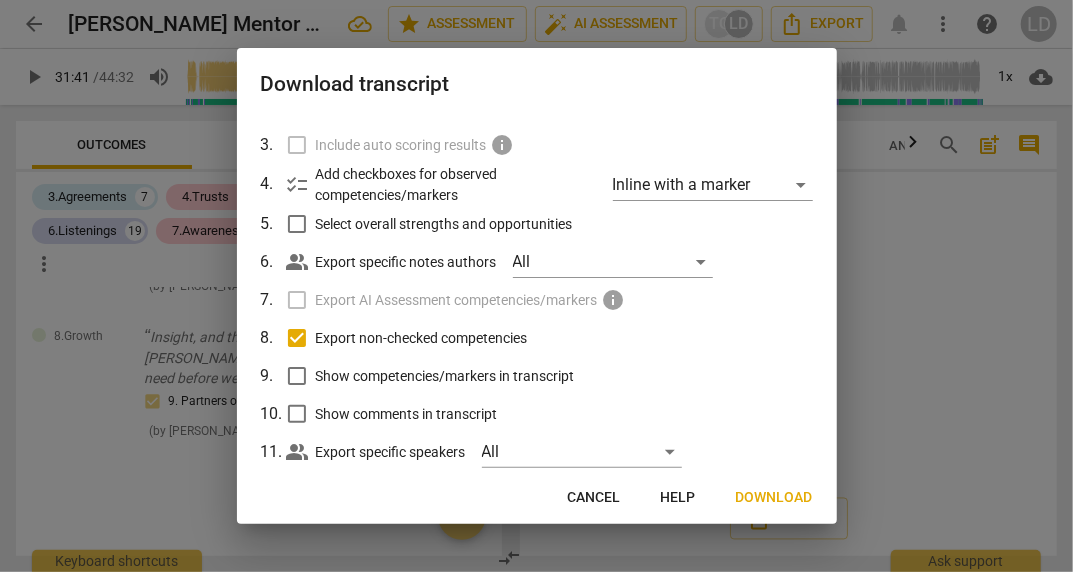 click on "Show competencies/markers in transcript" at bounding box center [297, 376] 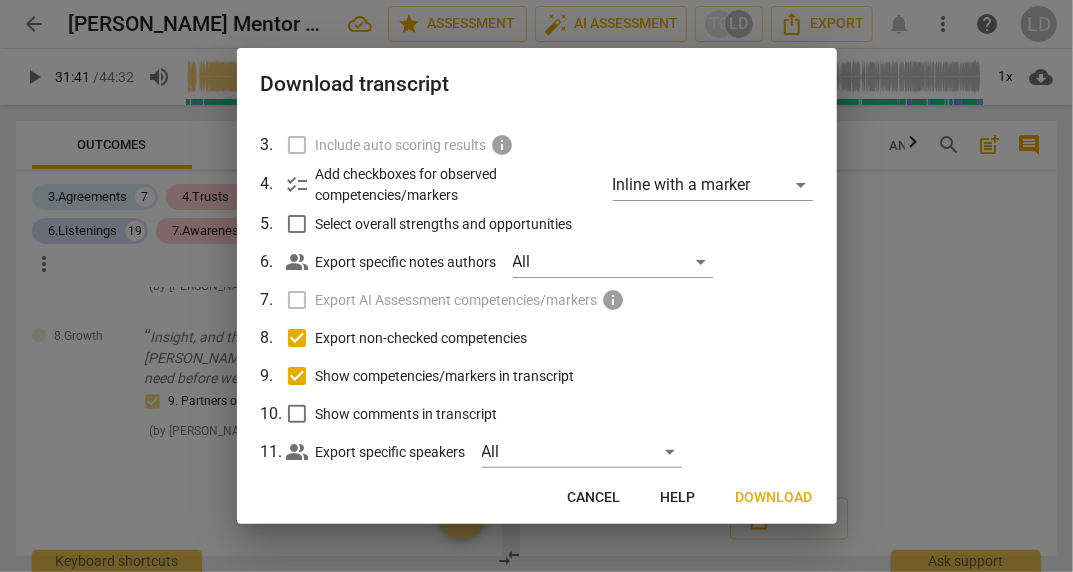 click on "Show comments in transcript" at bounding box center (297, 414) 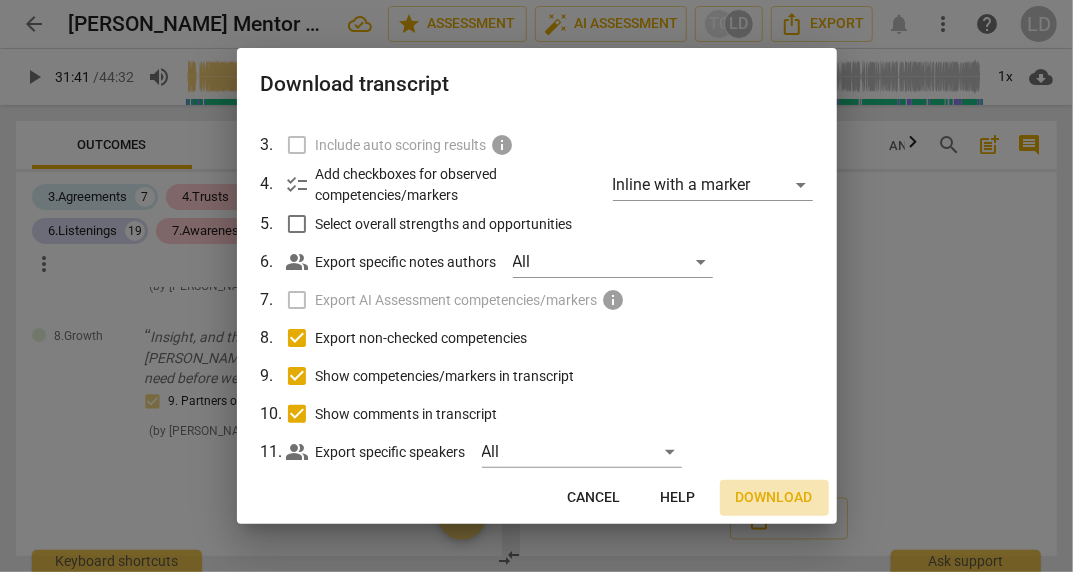 click on "Download" at bounding box center [774, 498] 